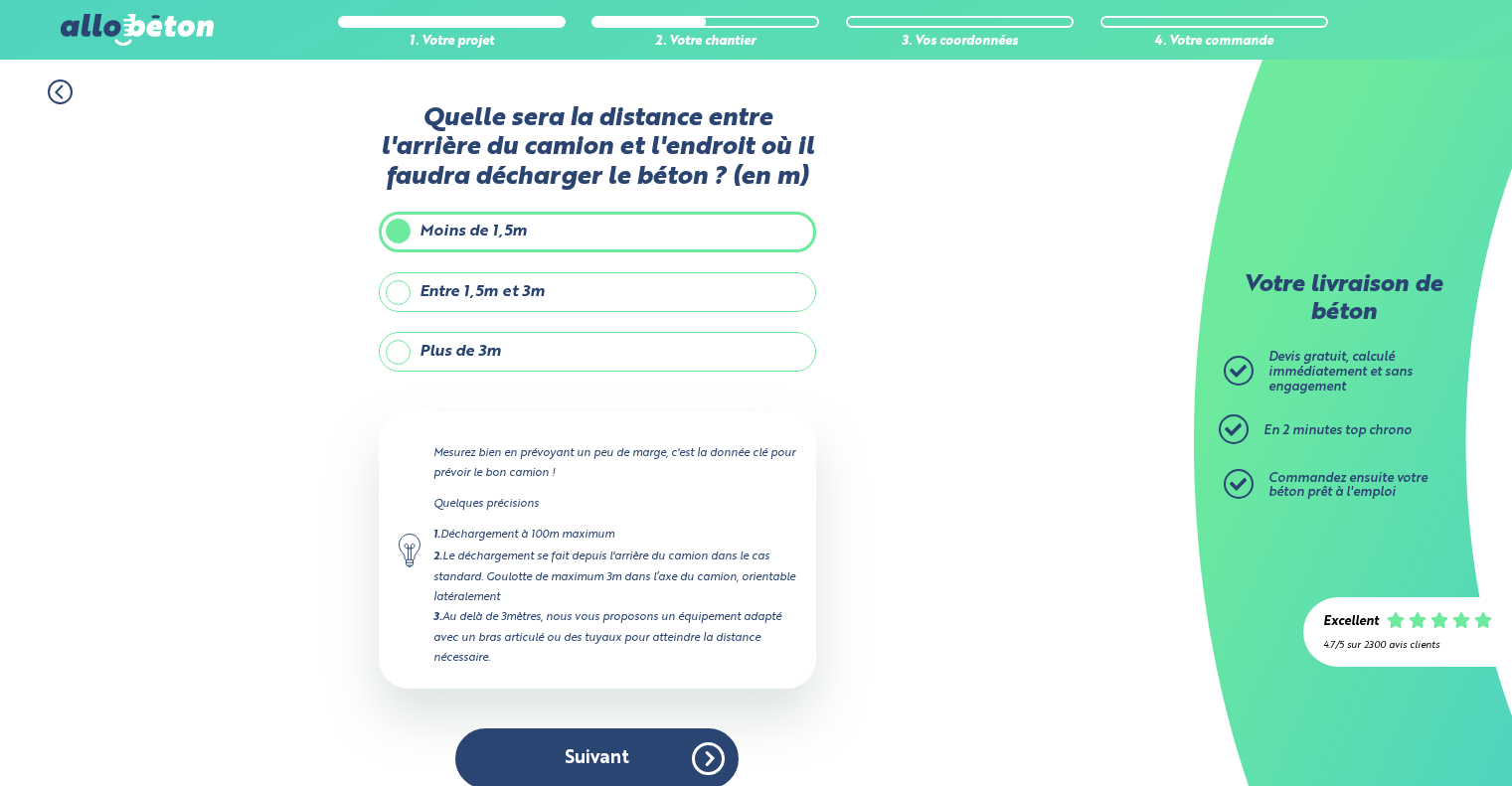 scroll, scrollTop: 0, scrollLeft: 0, axis: both 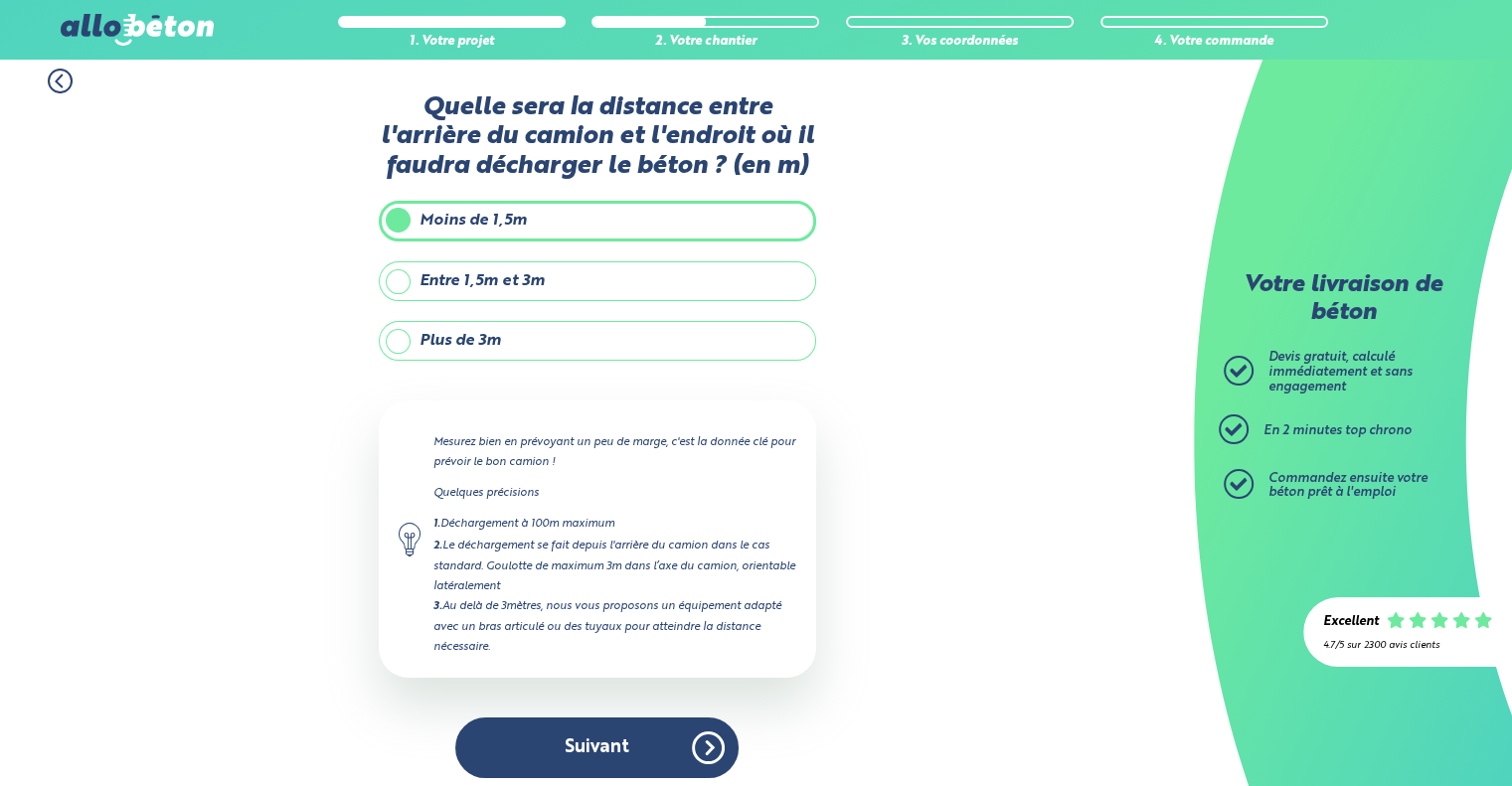 click on "Suivant" at bounding box center (596, 747) 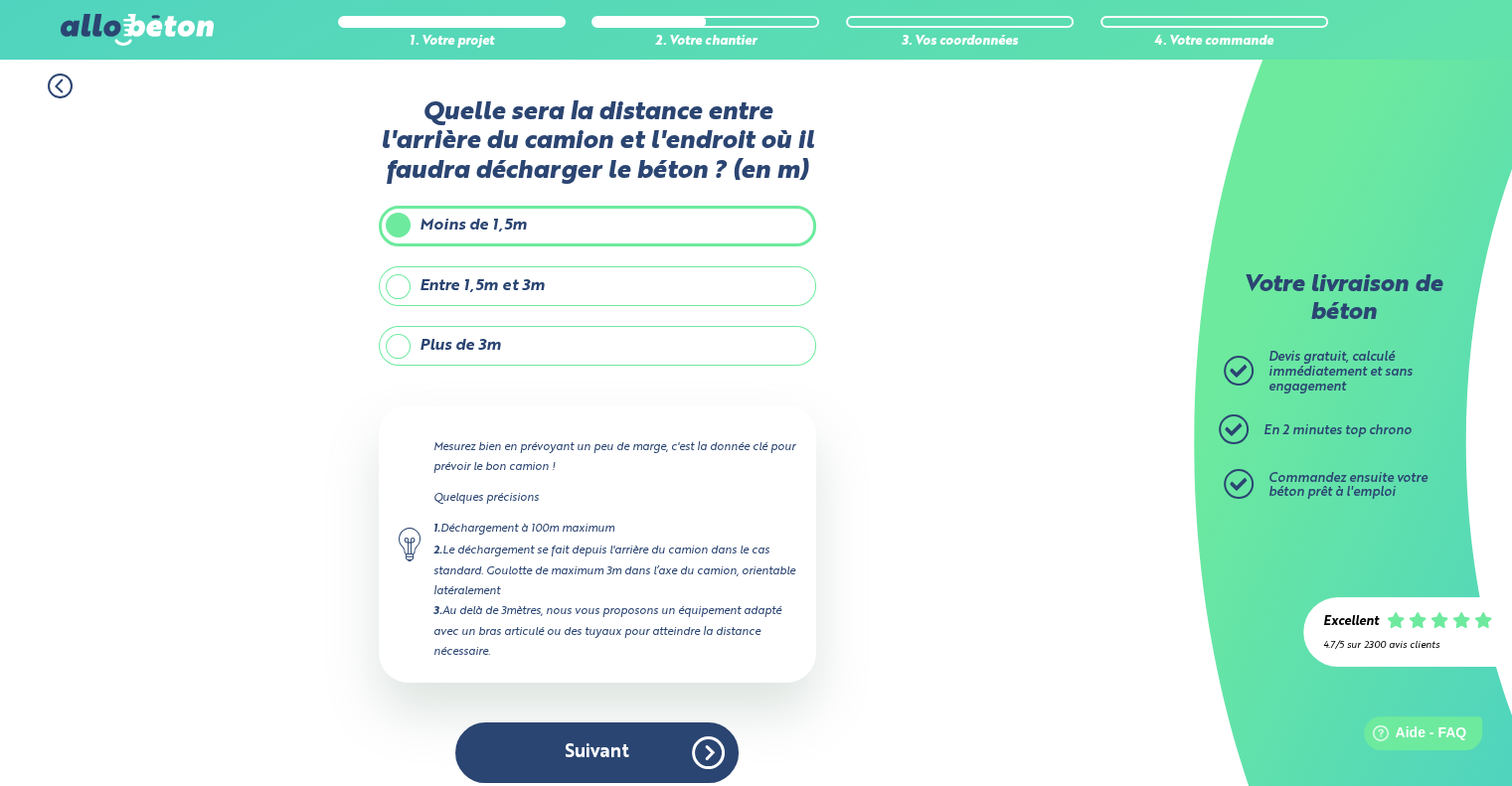 scroll, scrollTop: 0, scrollLeft: 0, axis: both 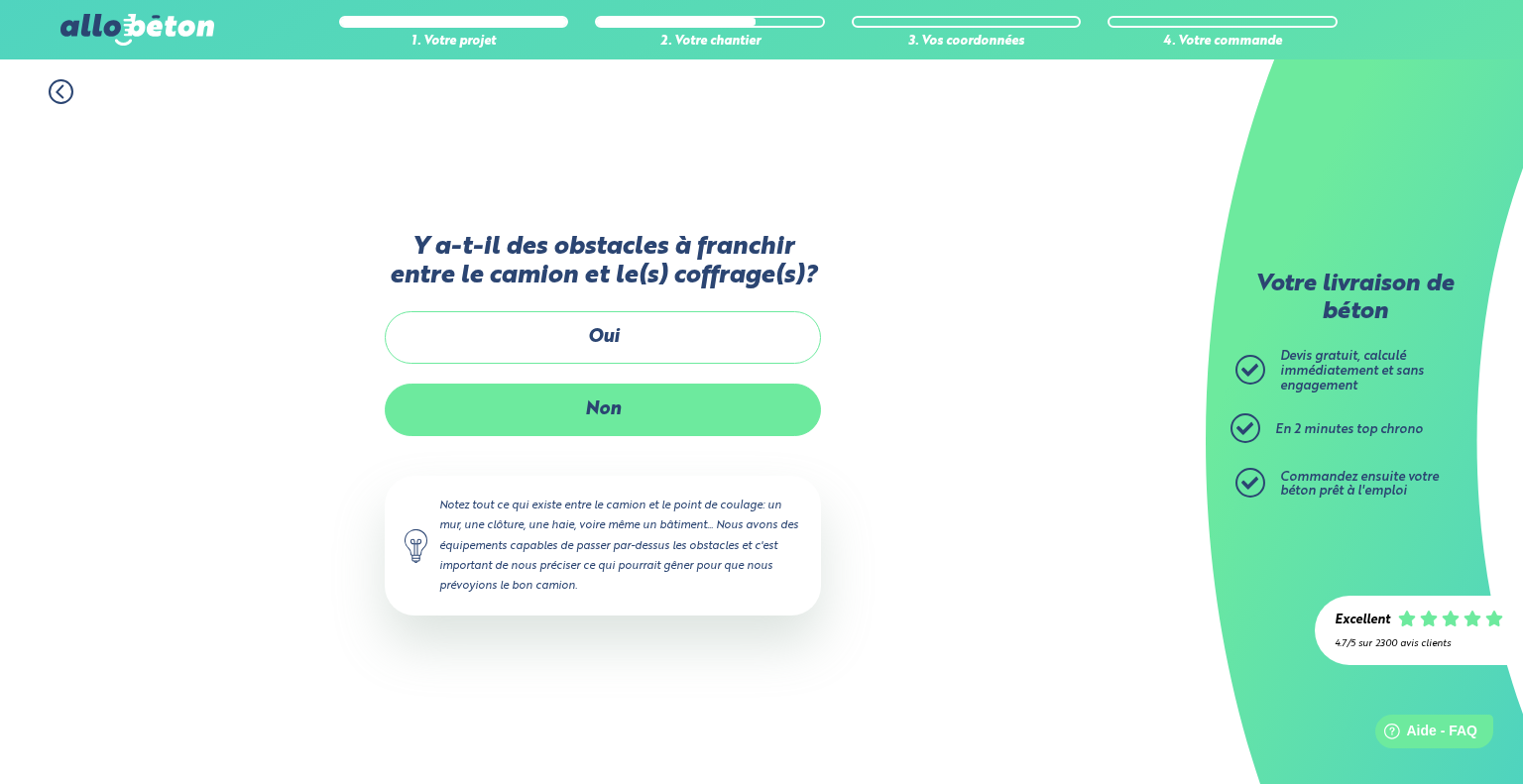 click on "Non" at bounding box center [603, 409] 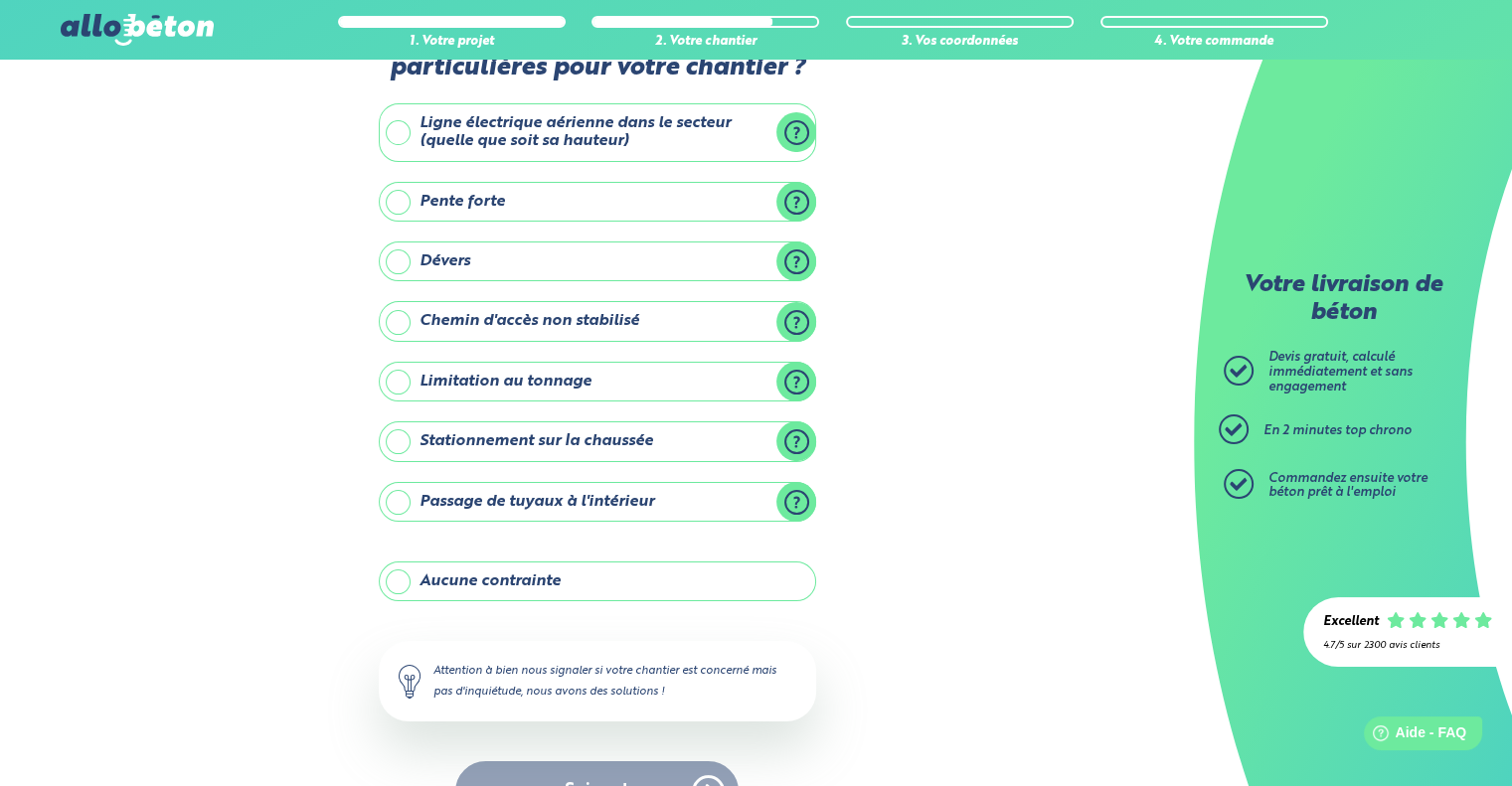 scroll, scrollTop: 32, scrollLeft: 0, axis: vertical 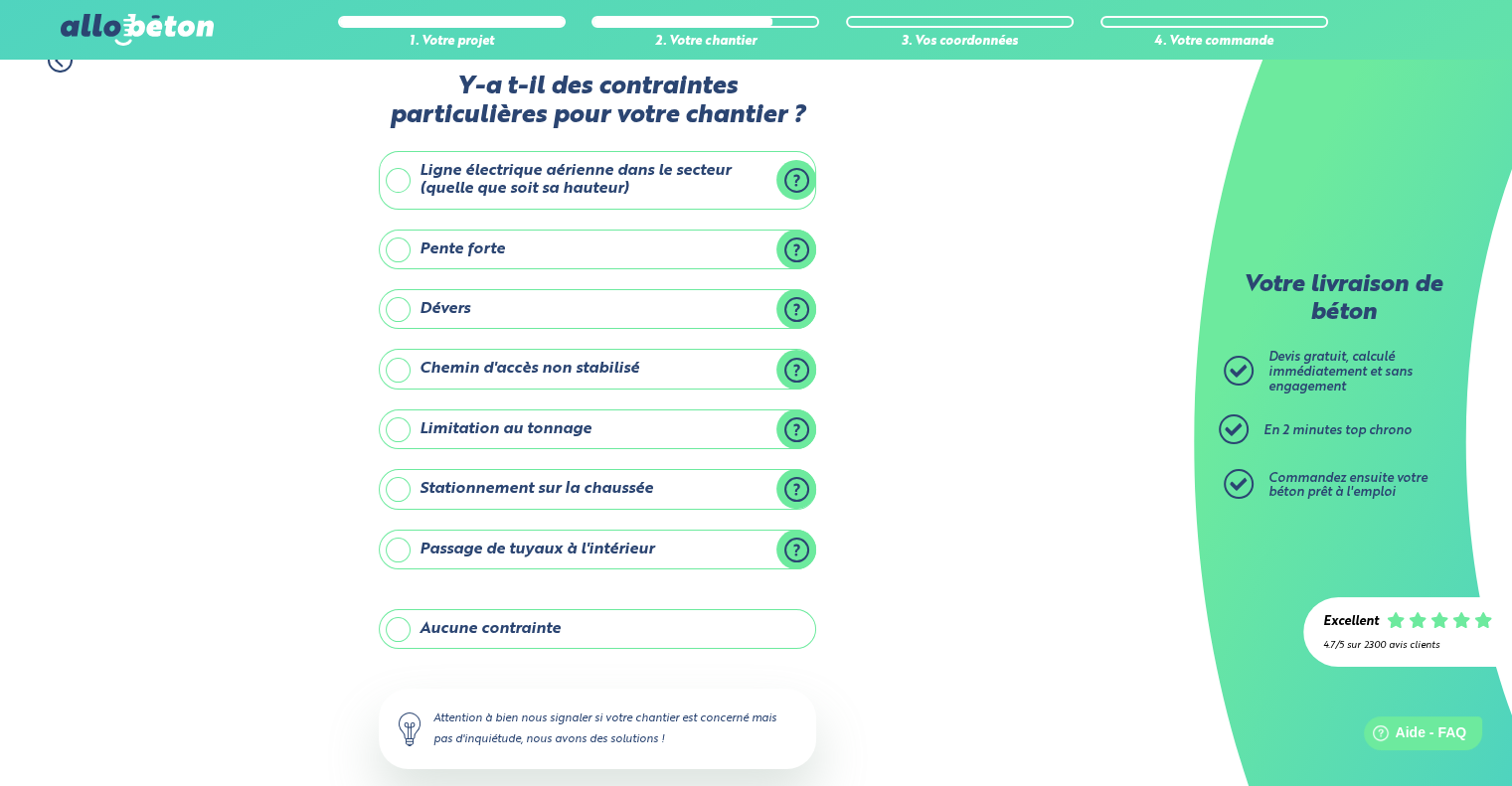 click on "Aucune contrainte" at bounding box center [597, 629] 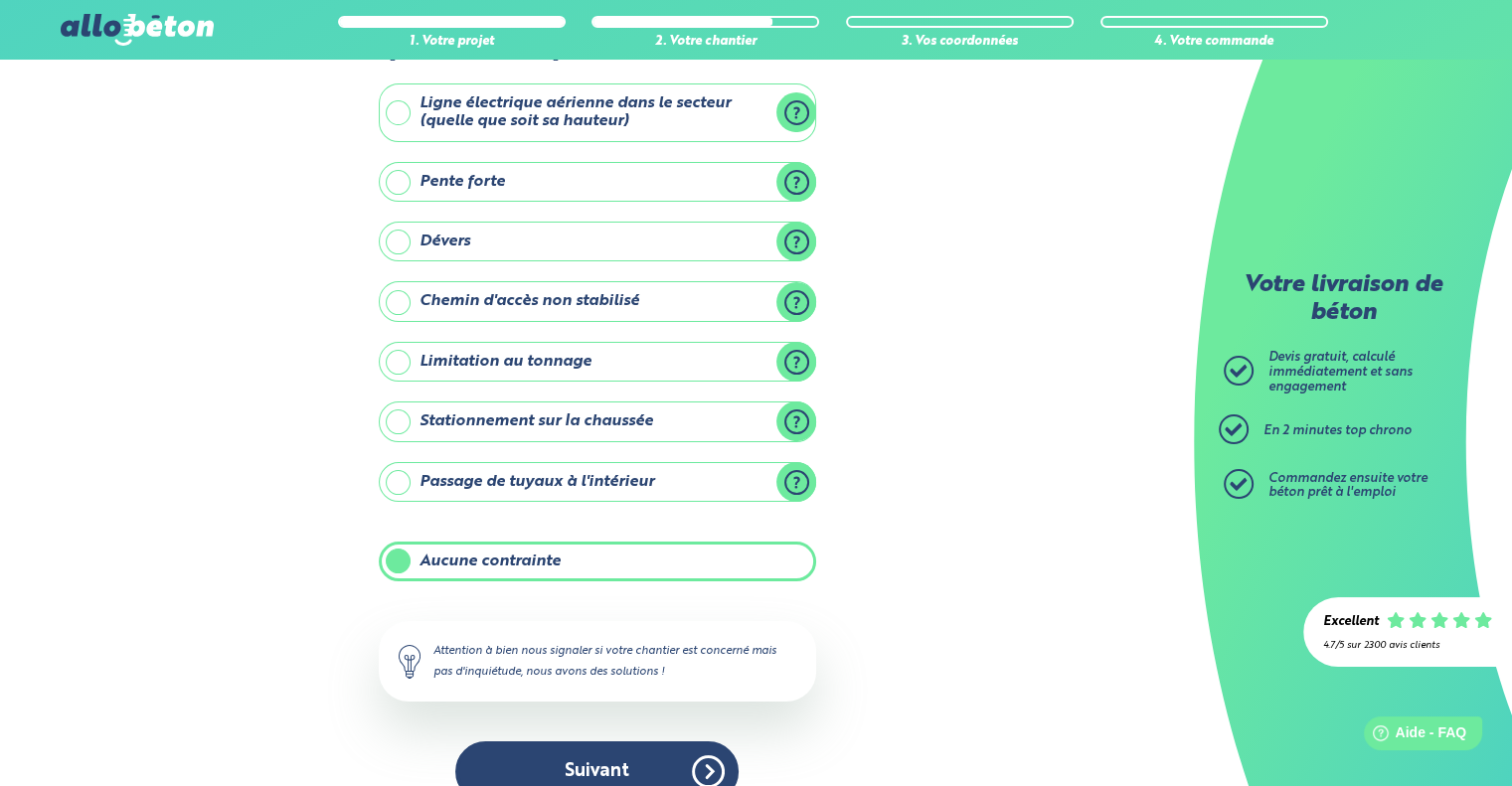 scroll, scrollTop: 131, scrollLeft: 0, axis: vertical 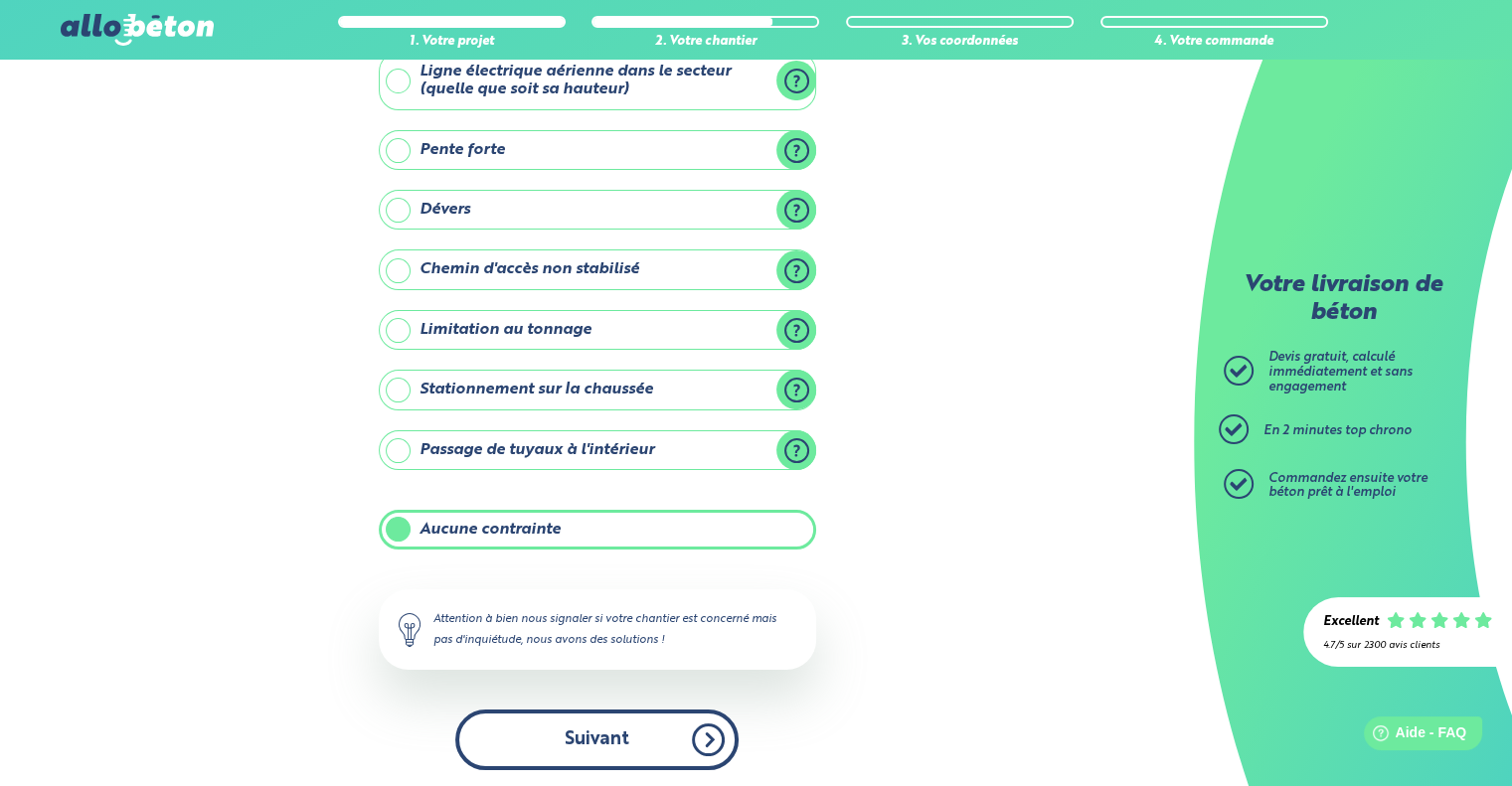 click on "Suivant" at bounding box center [596, 739] 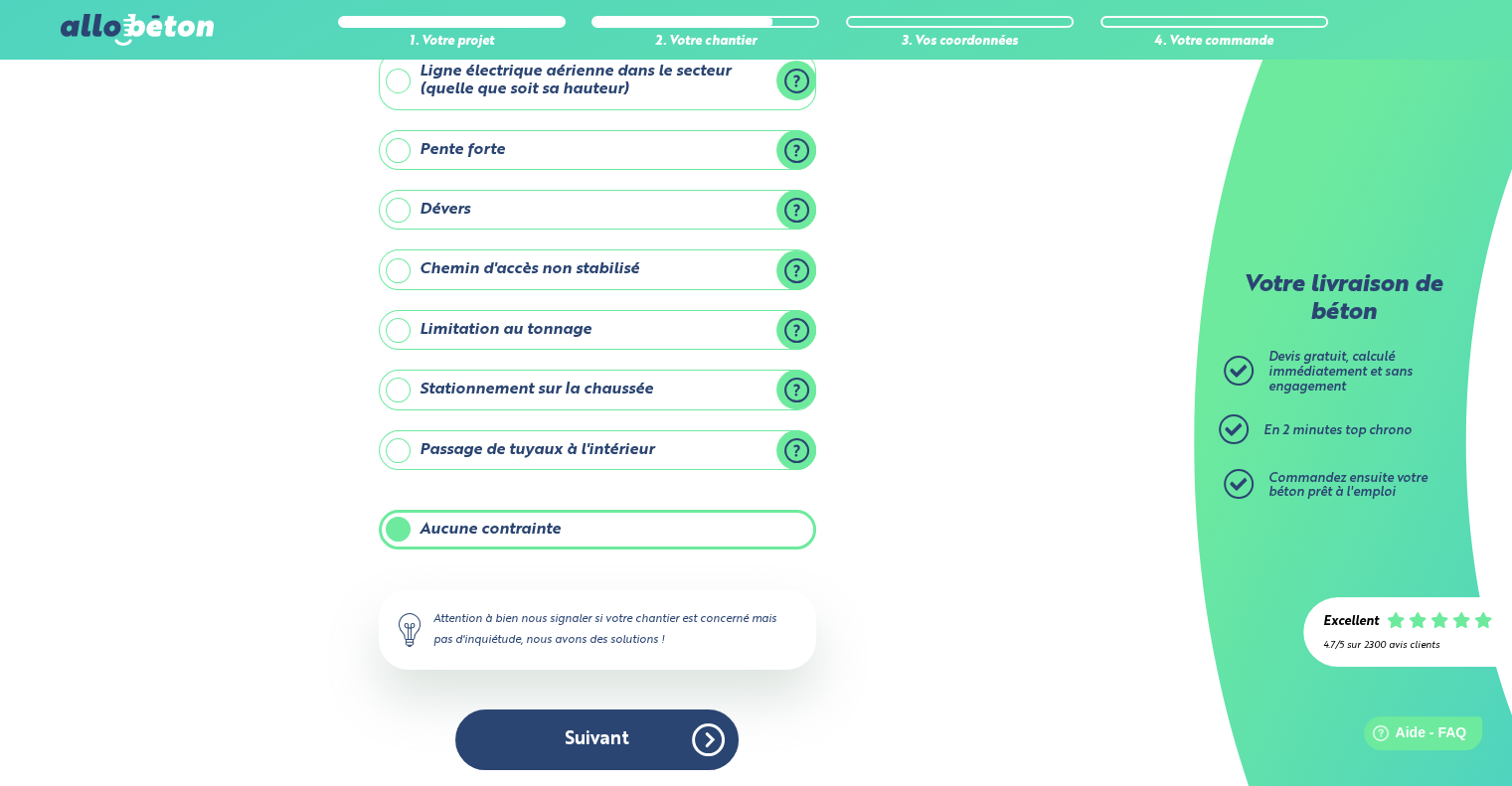 scroll, scrollTop: 0, scrollLeft: 0, axis: both 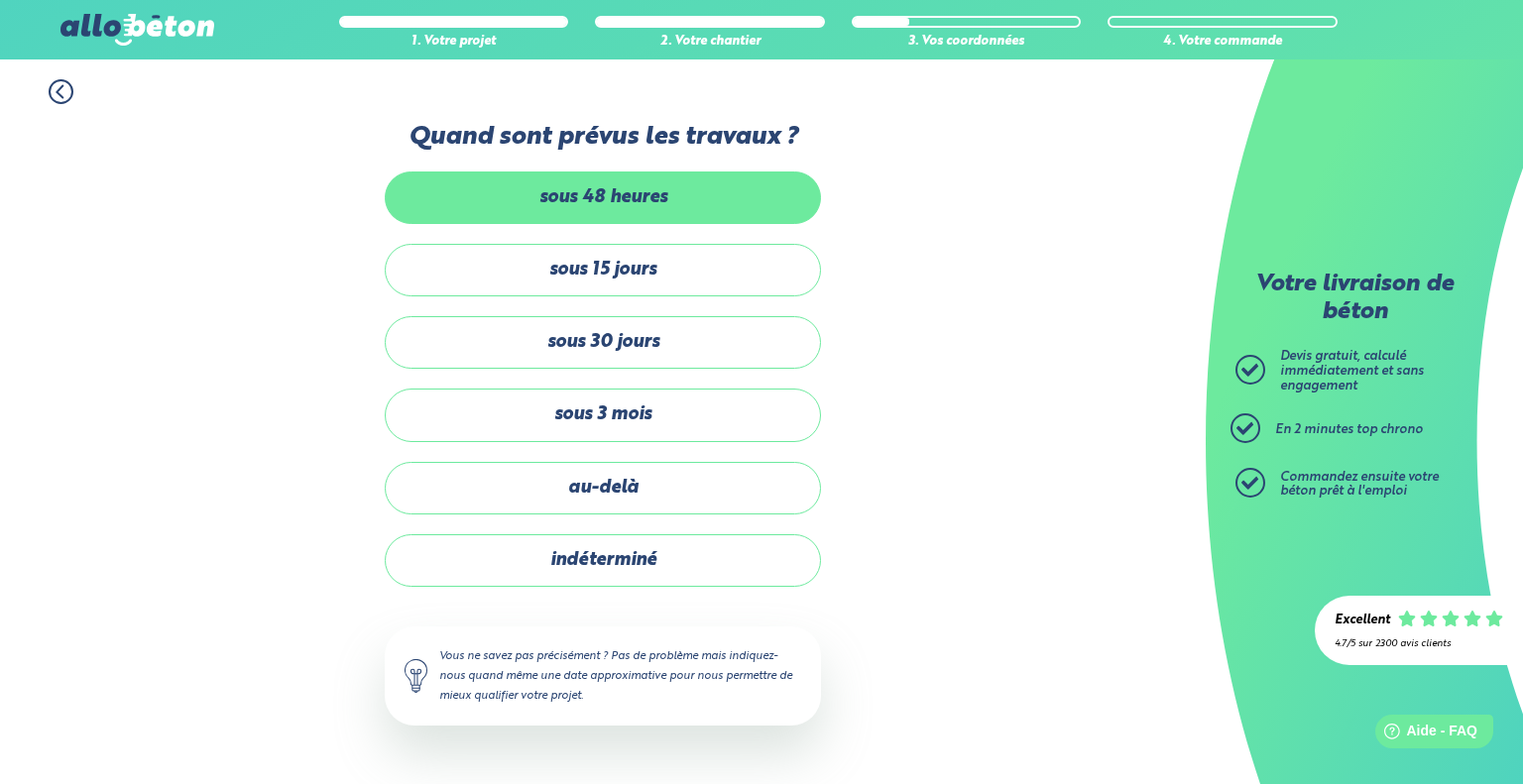 click on "sous 48 heures" at bounding box center [603, 197] 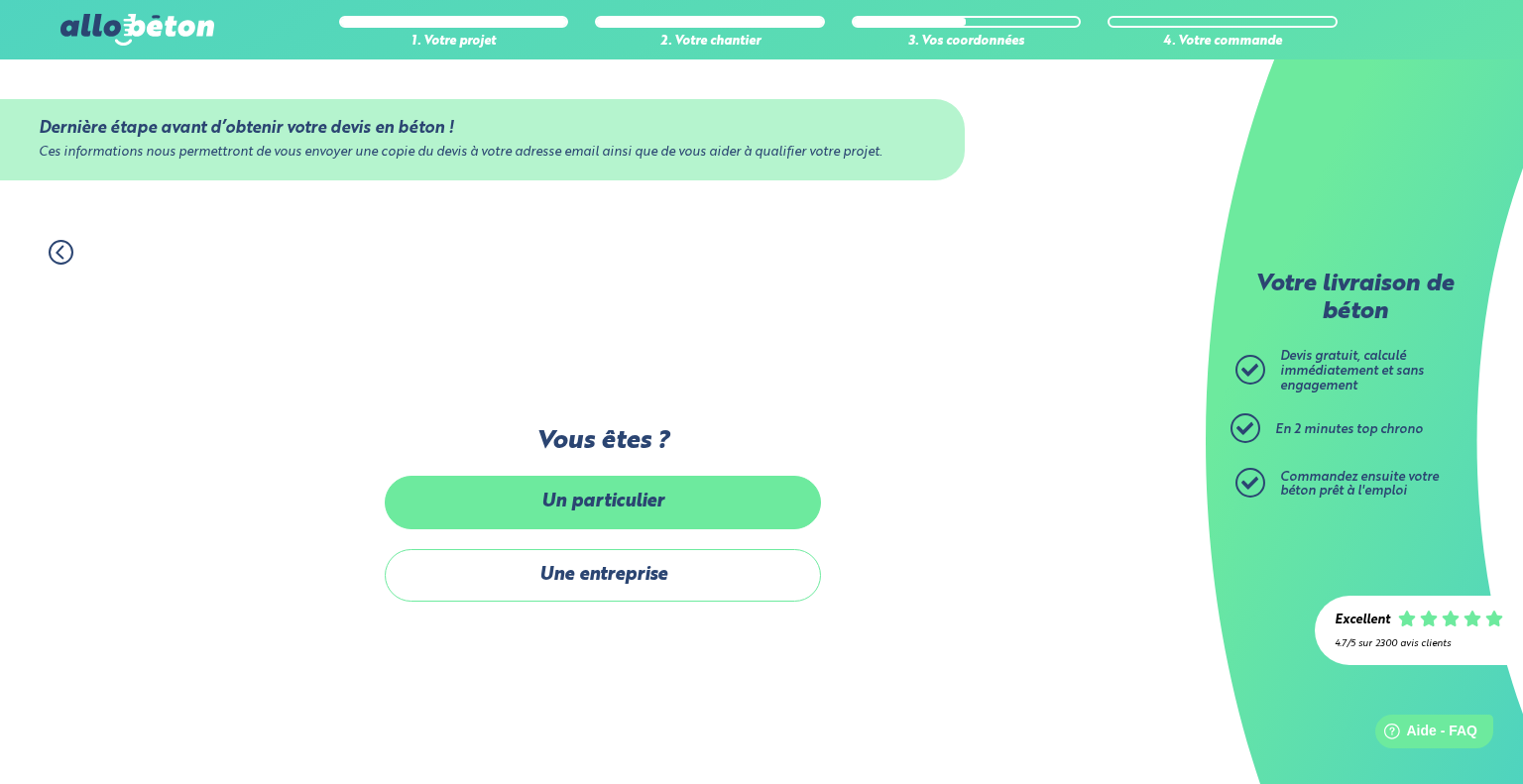 click on "Un particulier" at bounding box center (603, 502) 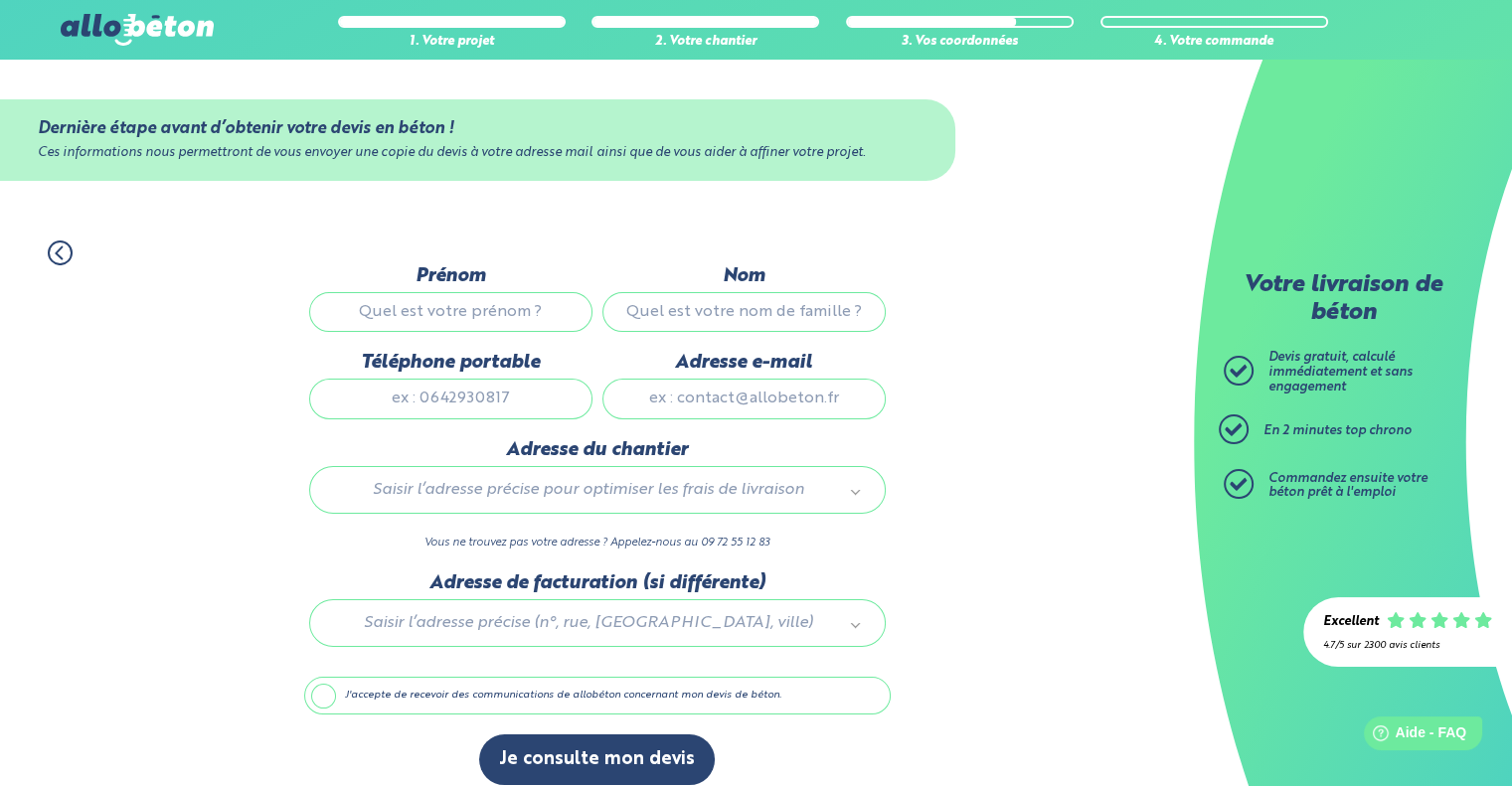 click on "Prénom" at bounding box center [450, 312] 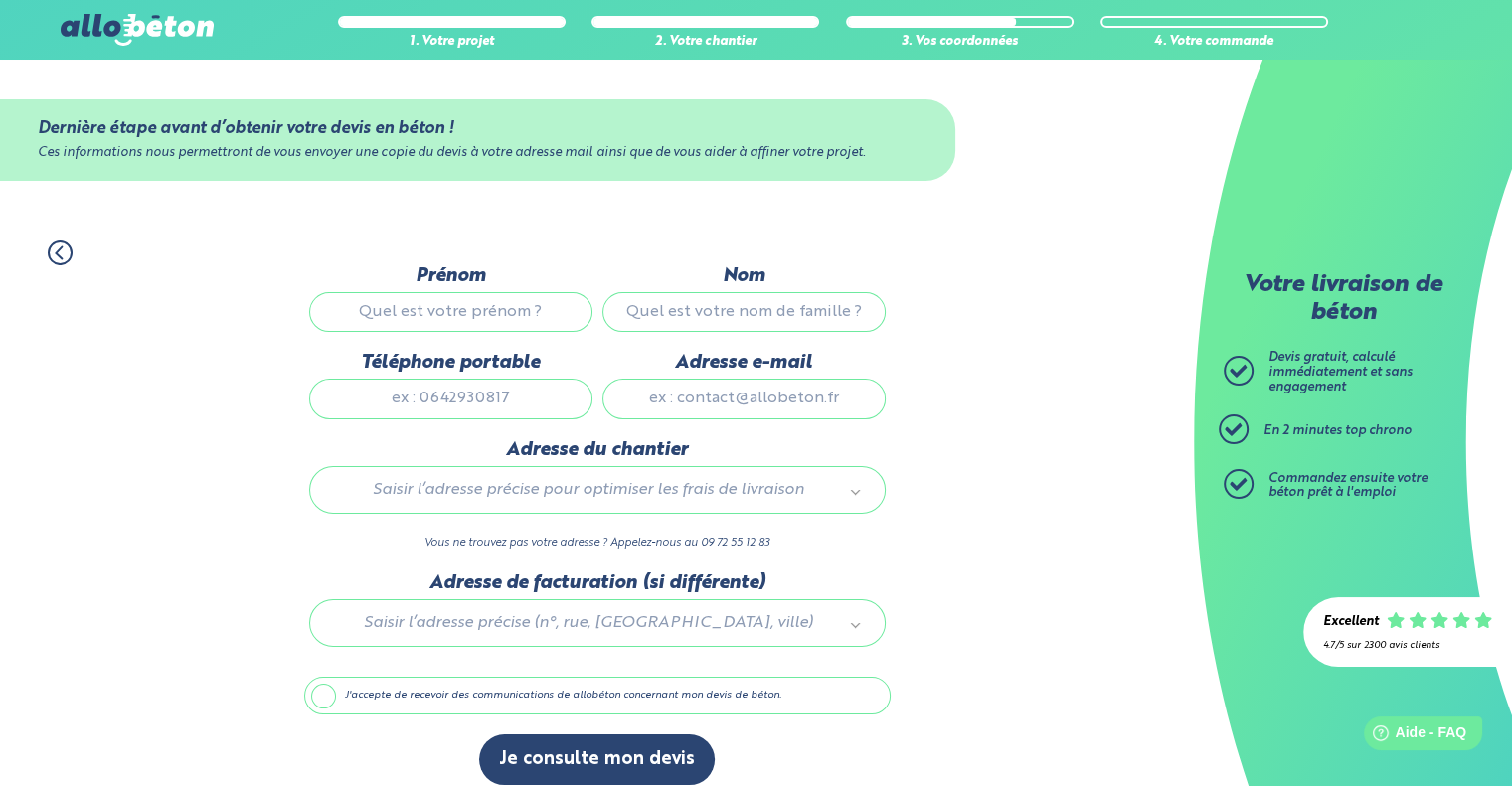 type on "Kuider" 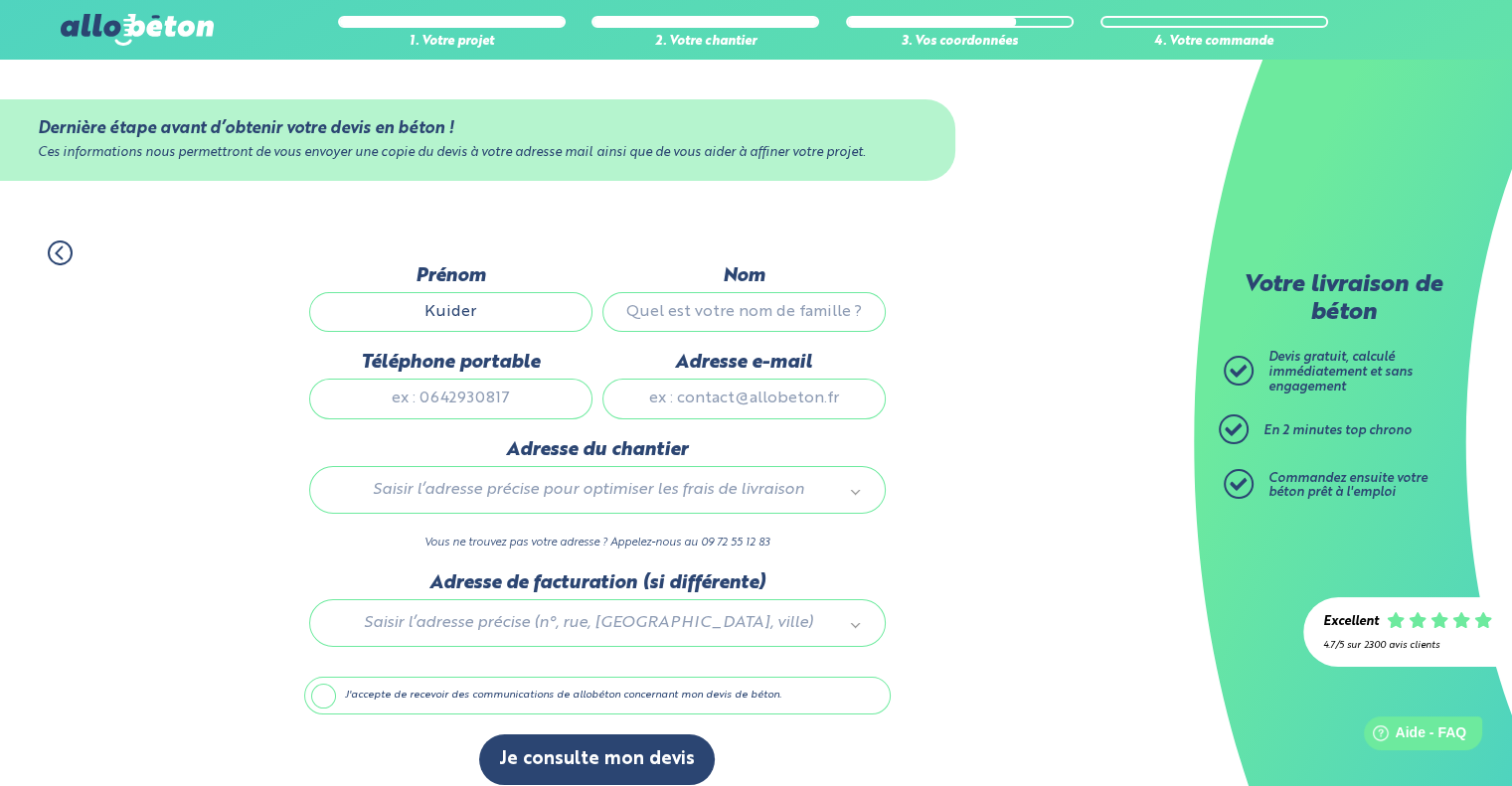 type on "Melih" 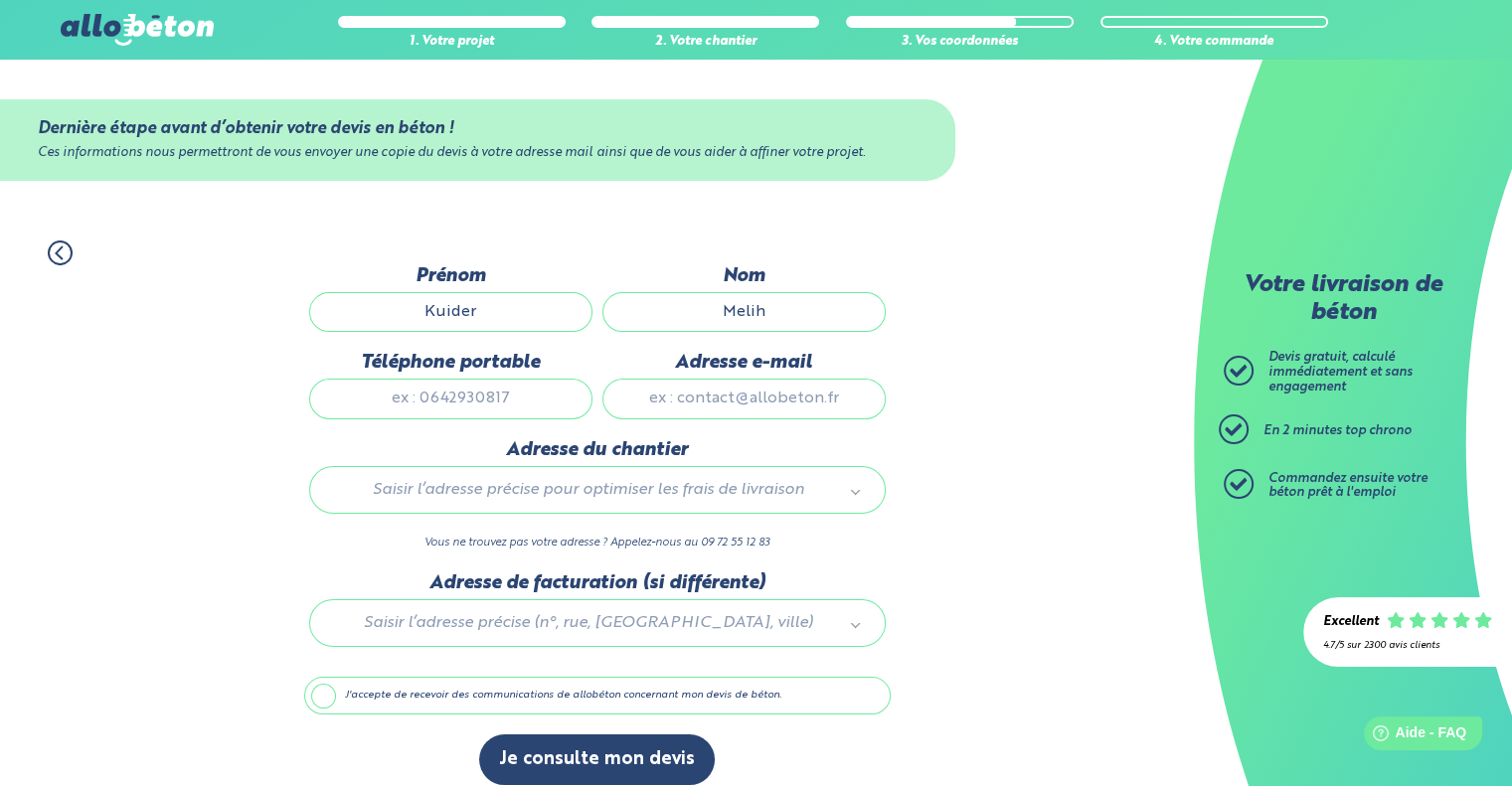 type on "0621366615" 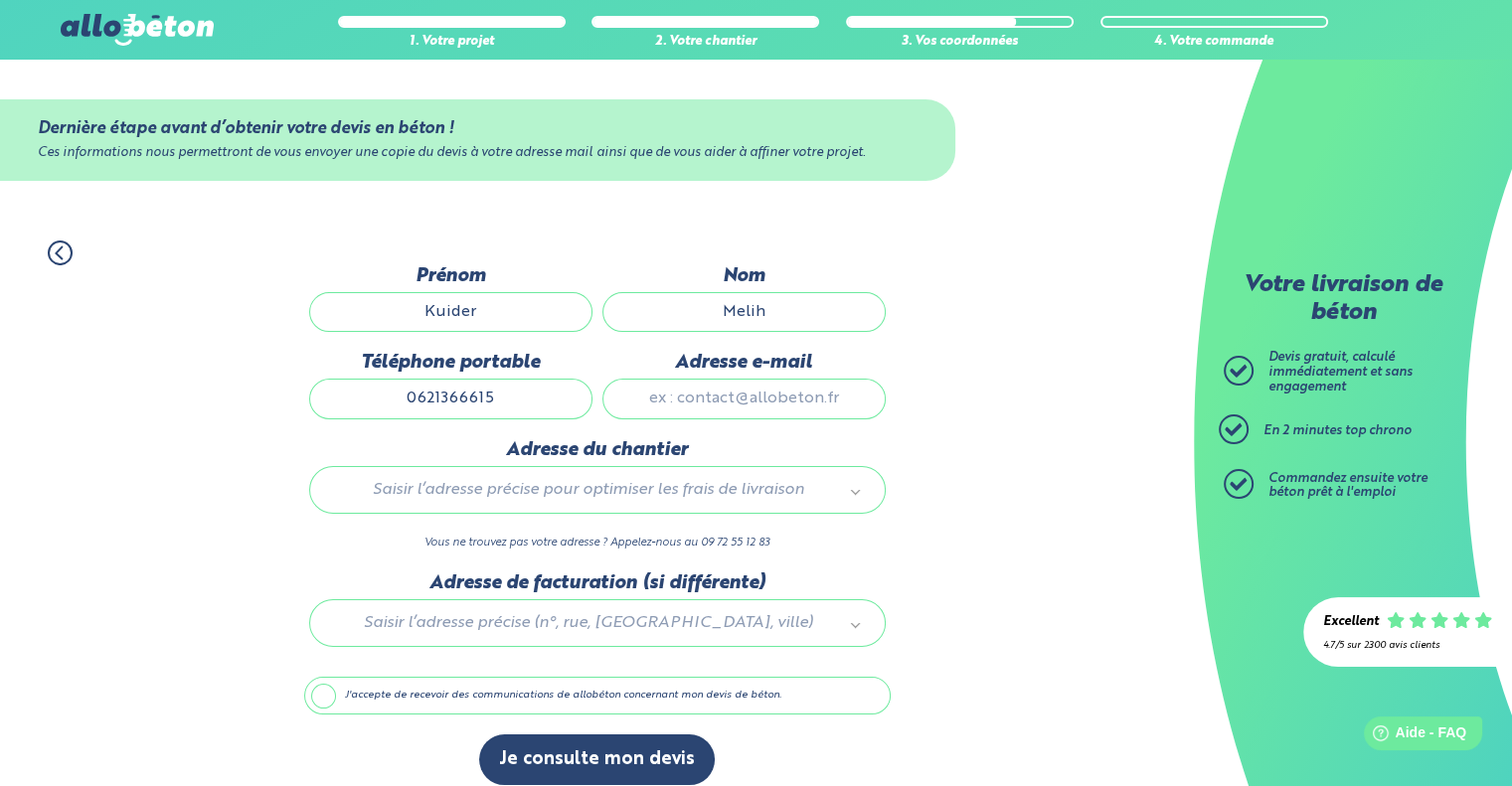 type on "melih_kuider@yahoo.fr" 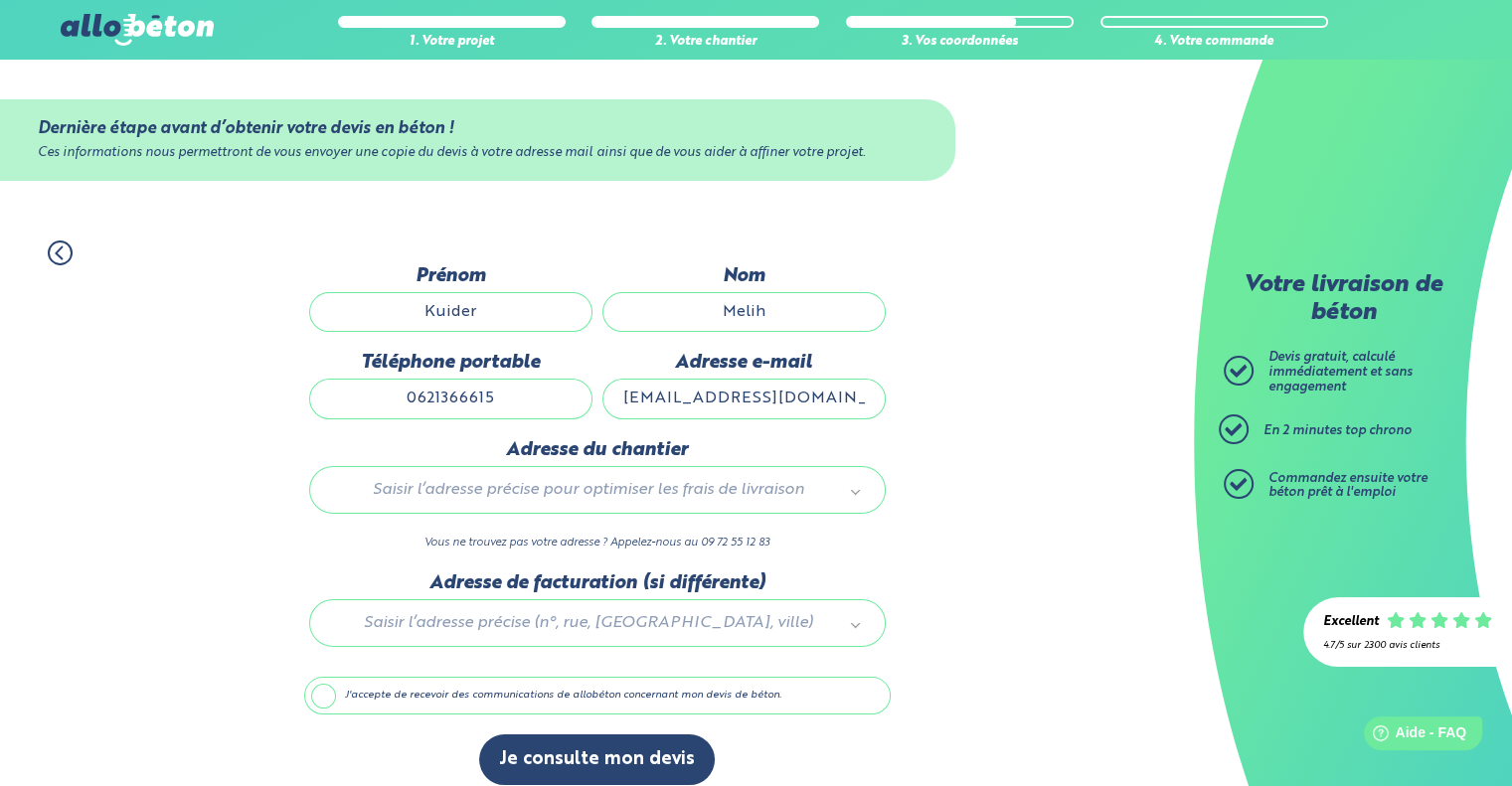 type 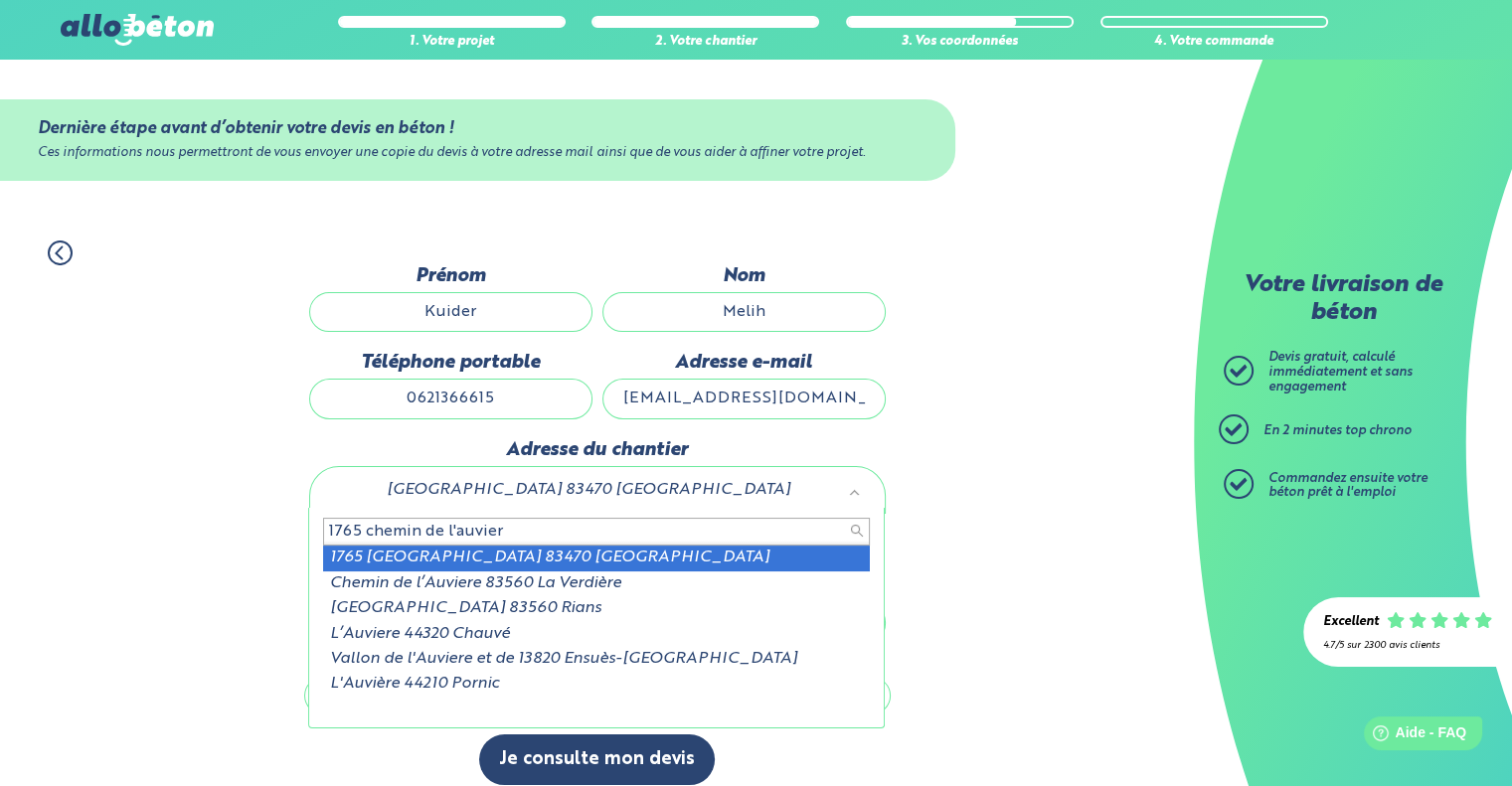 type on "1765 chemin de l'auvier" 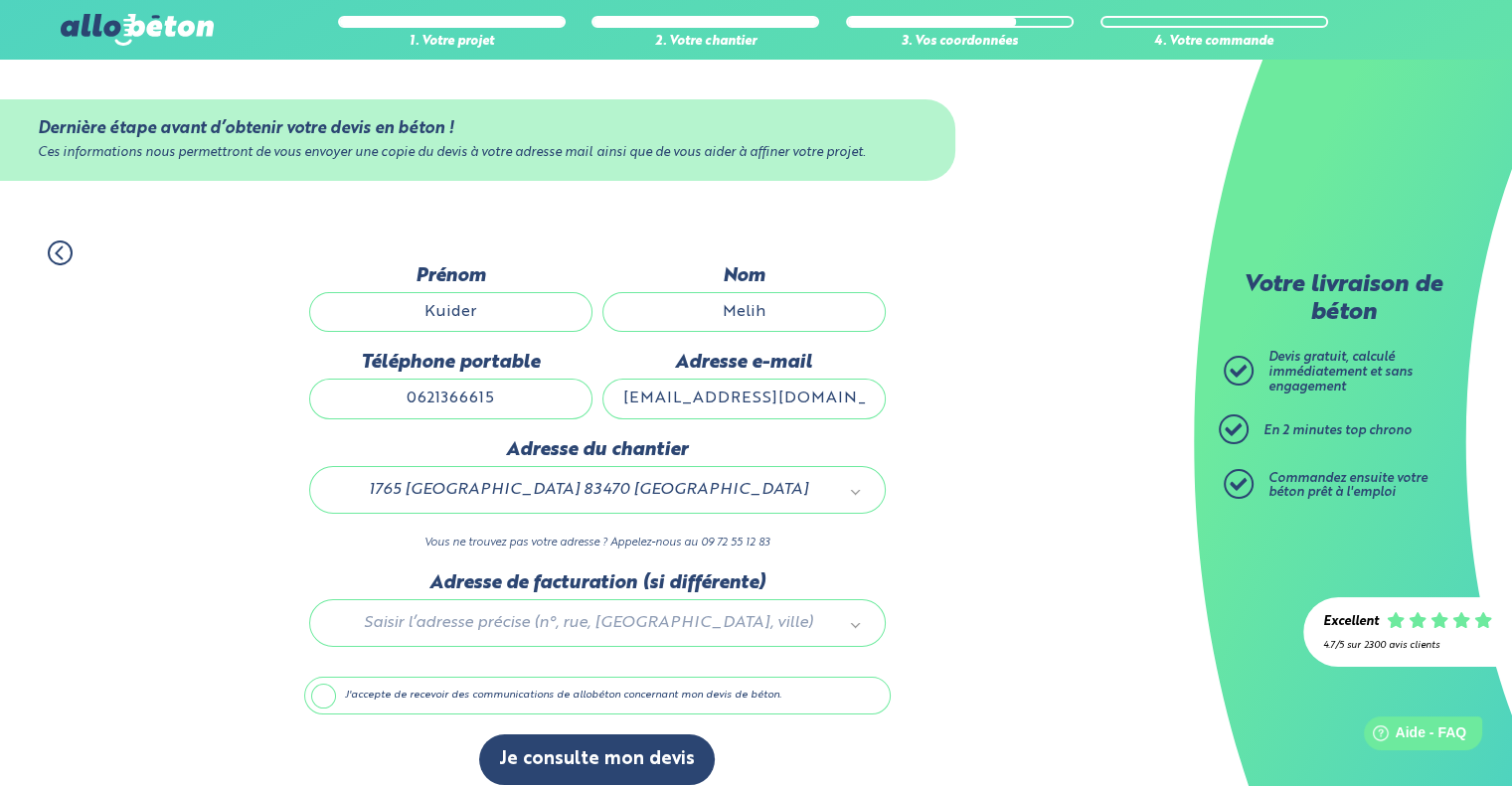 scroll, scrollTop: 16, scrollLeft: 0, axis: vertical 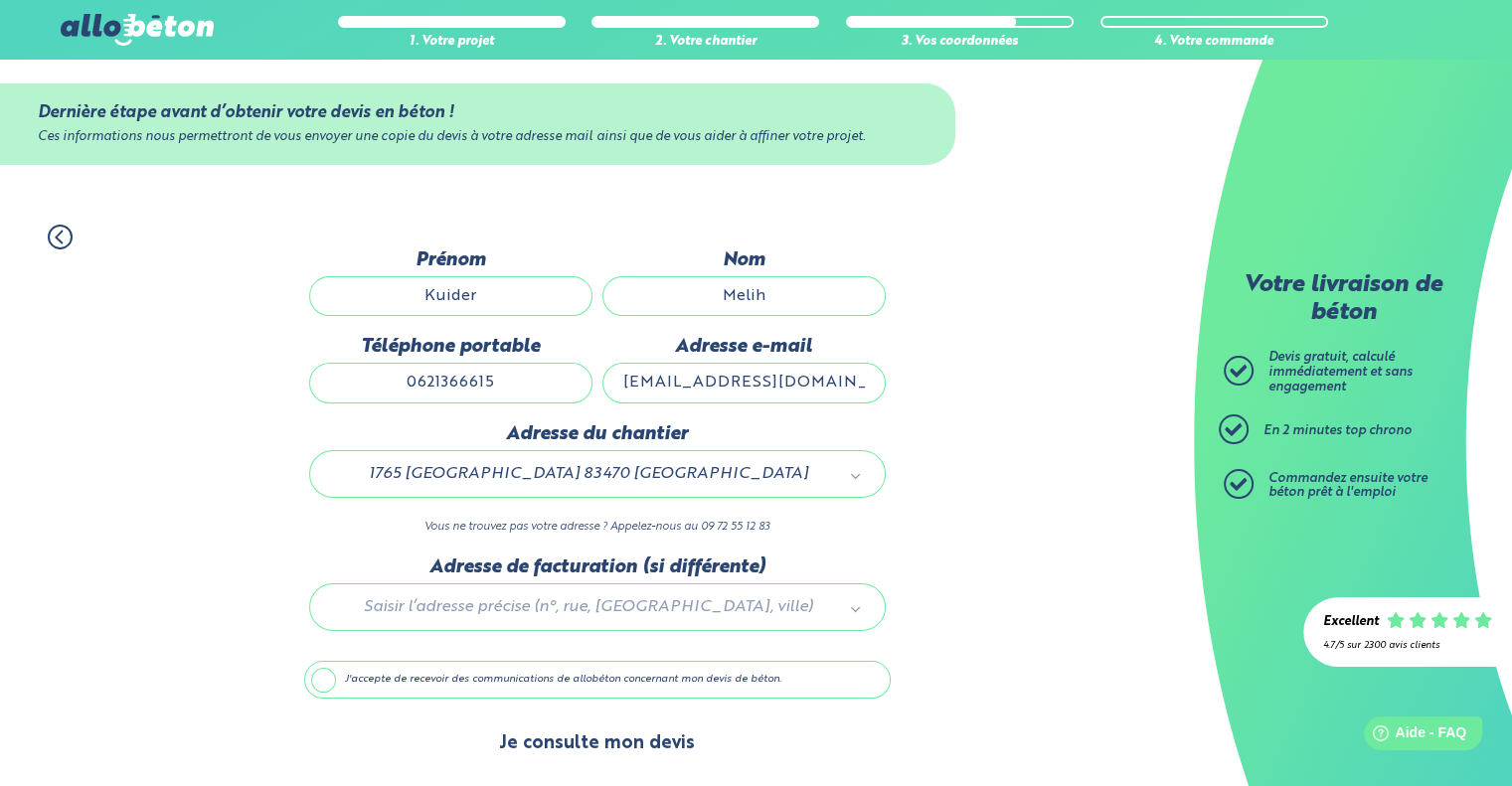 click on "Je consulte mon devis" at bounding box center (596, 743) 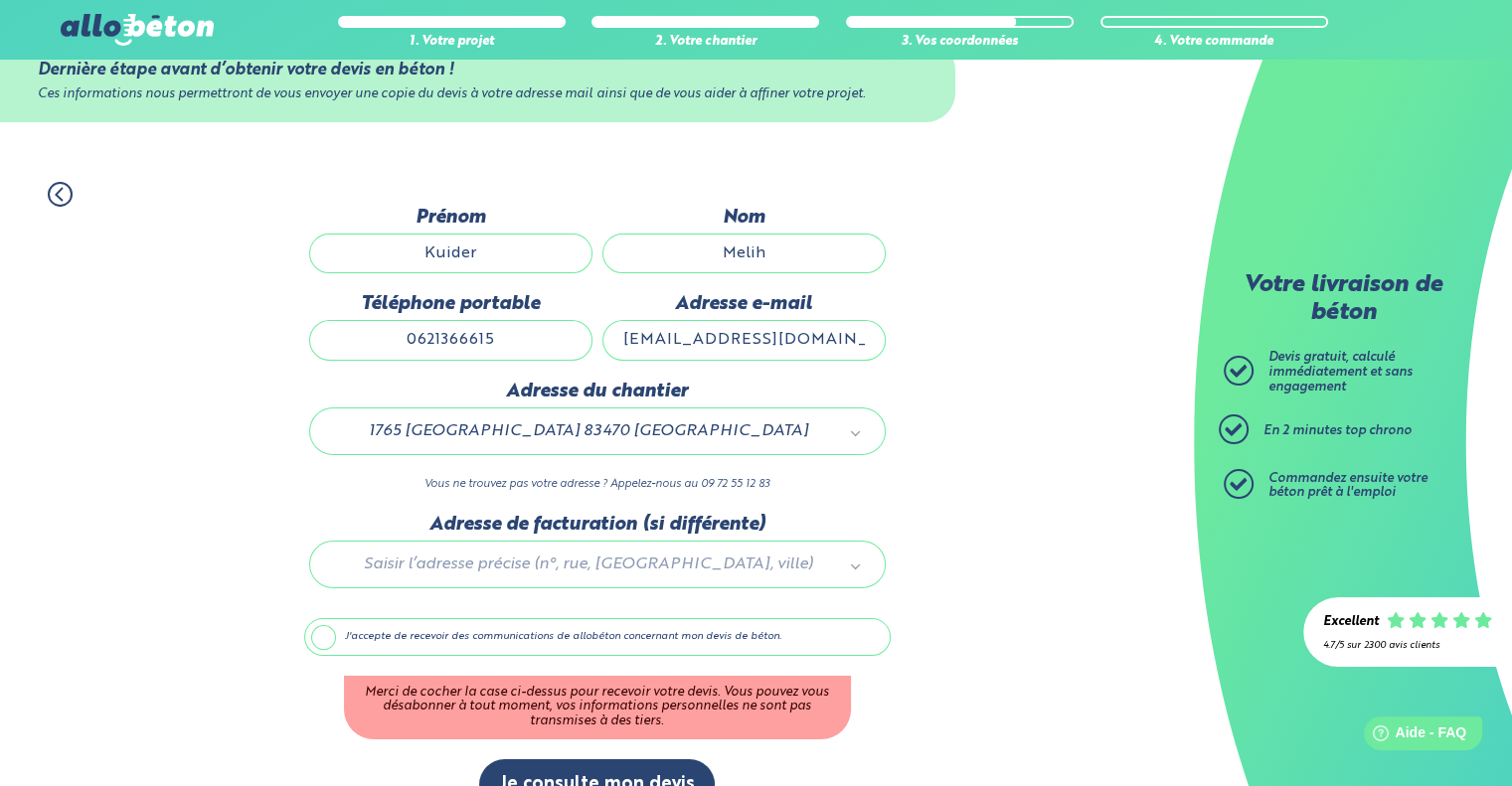 scroll, scrollTop: 99, scrollLeft: 0, axis: vertical 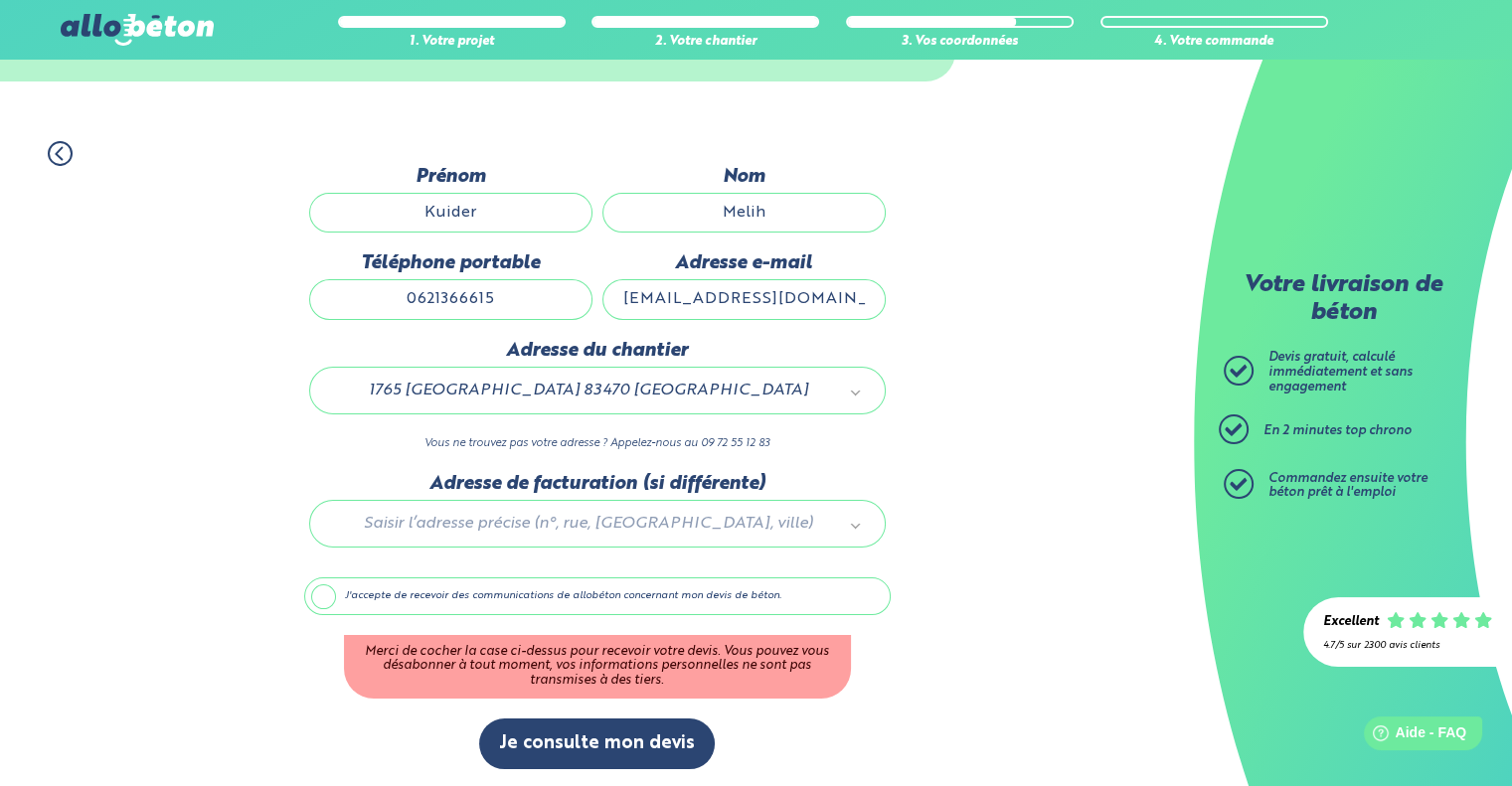 click on "J'accepte de recevoir des communications de allobéton concernant mon devis de béton." at bounding box center [597, 596] 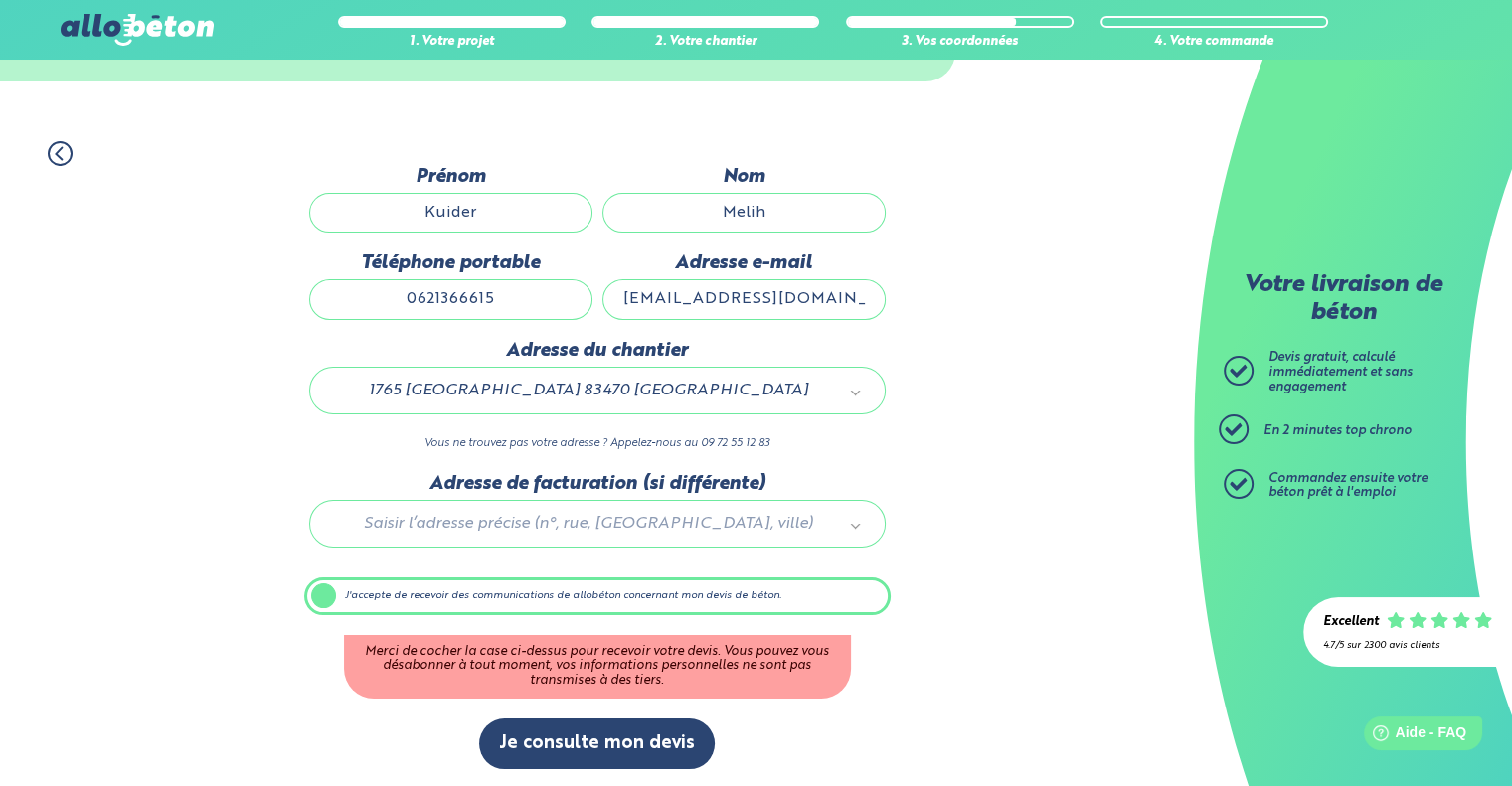 scroll, scrollTop: 16, scrollLeft: 0, axis: vertical 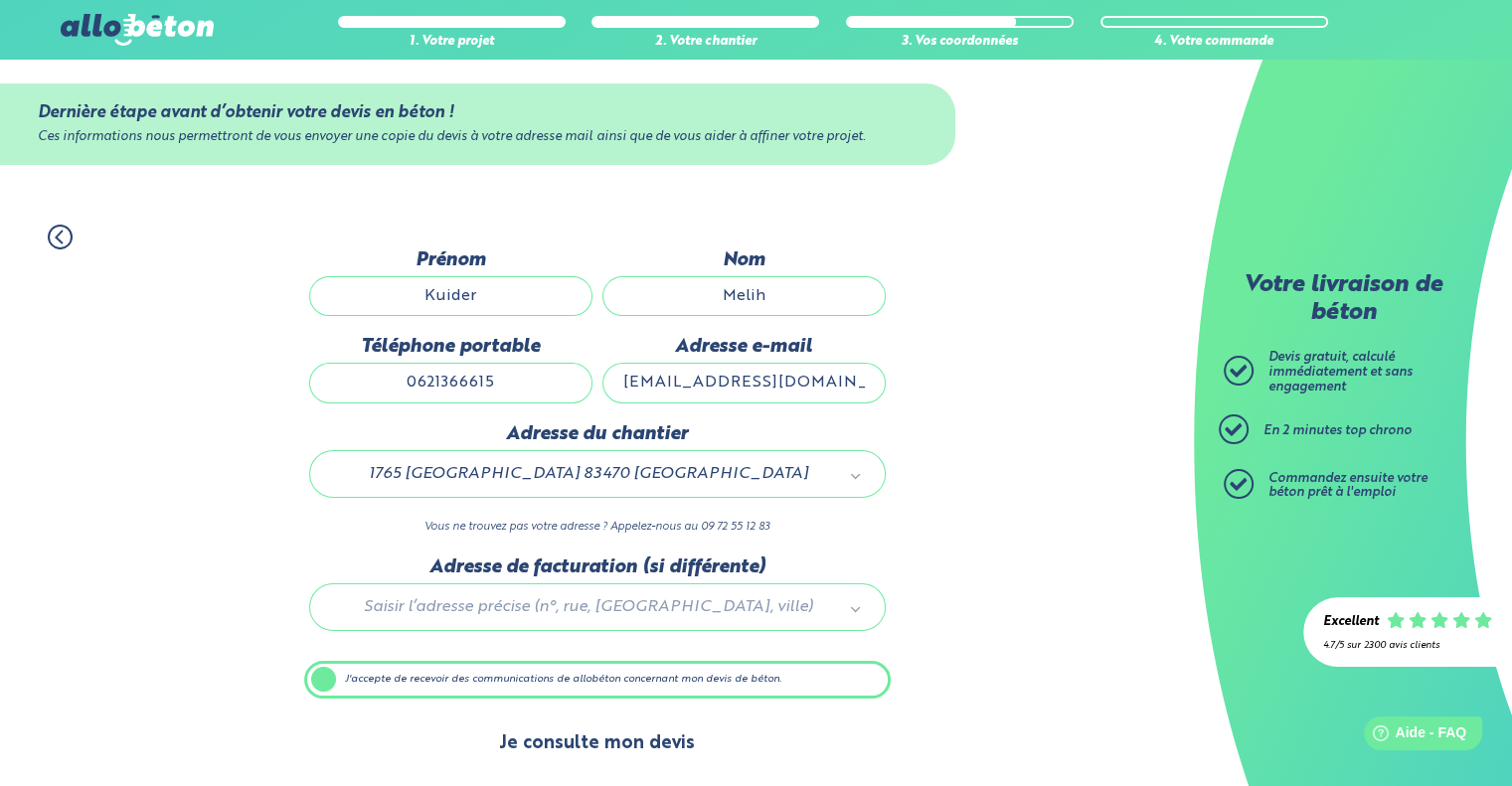 click on "Je consulte mon devis" at bounding box center [596, 743] 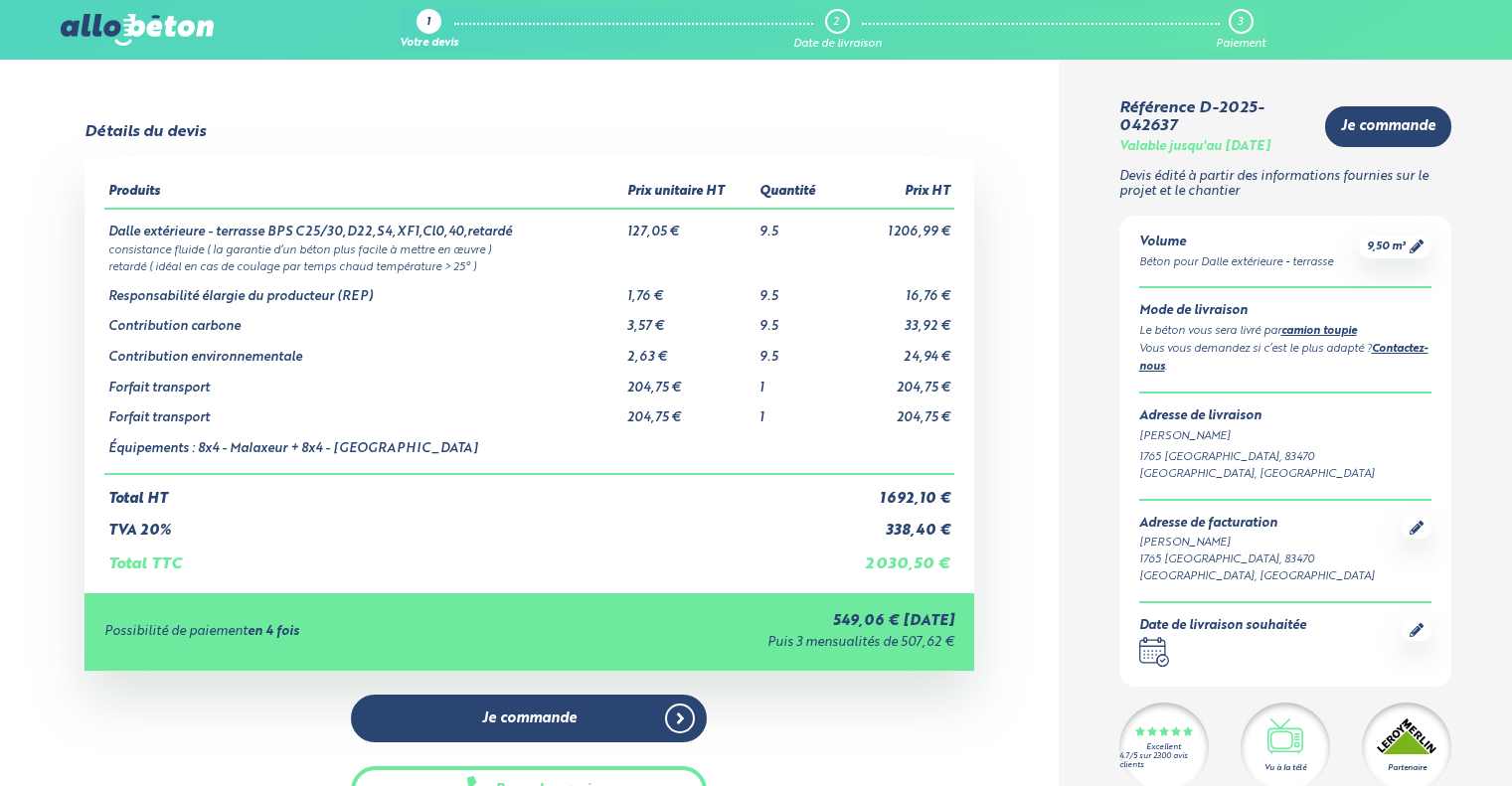 scroll, scrollTop: 0, scrollLeft: 0, axis: both 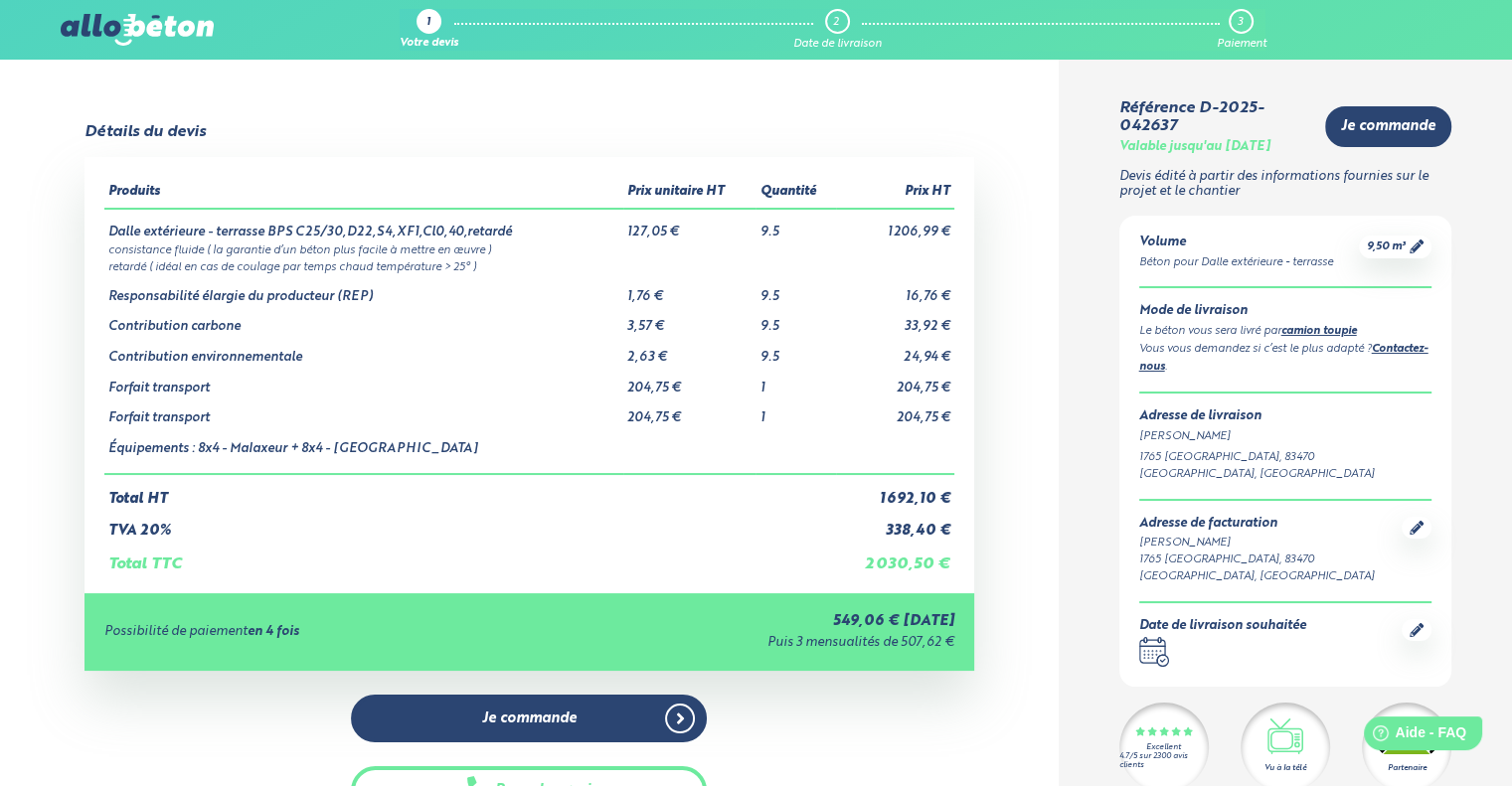 click on "Contactez-nous" at bounding box center (1283, 358) 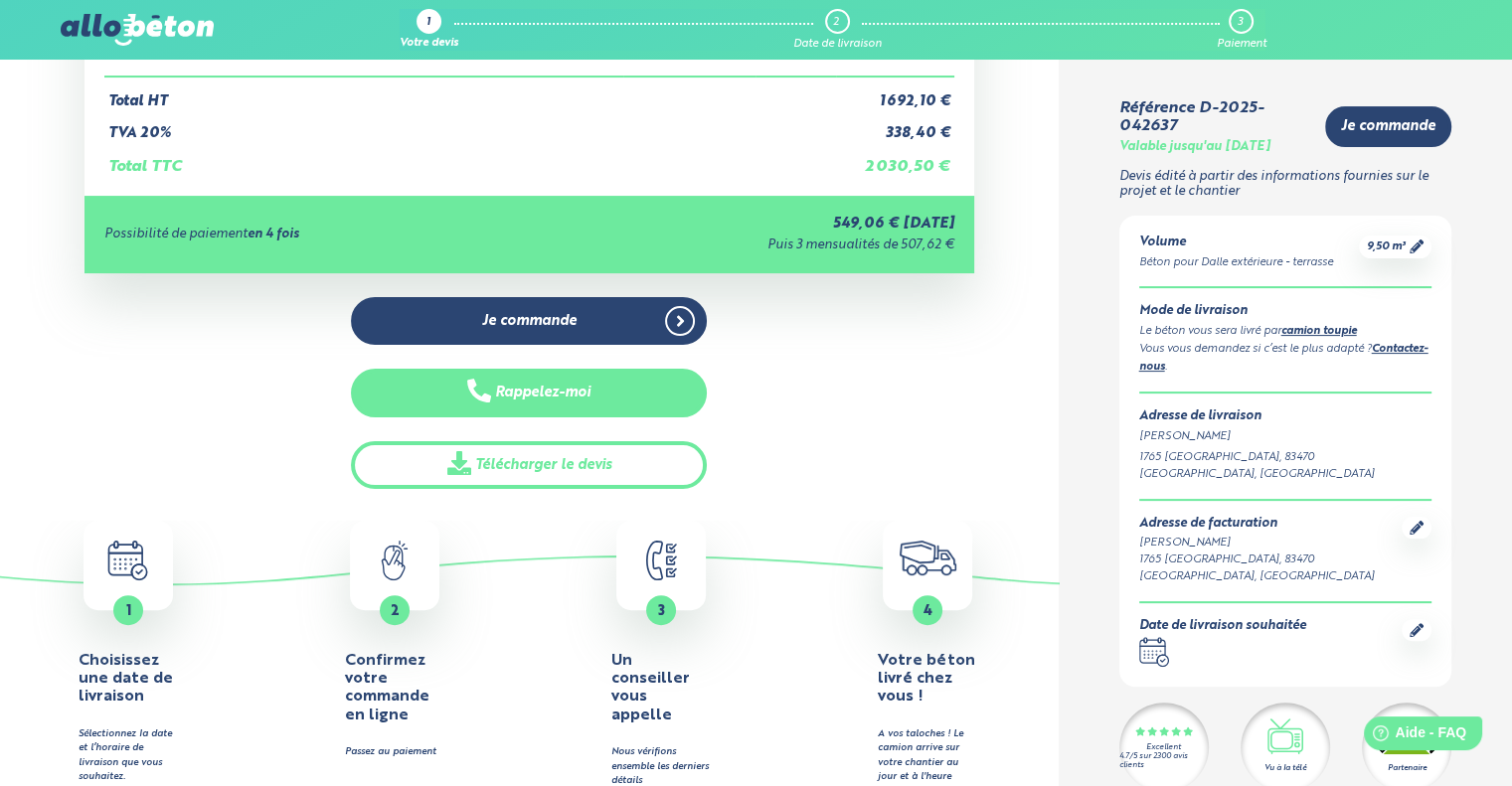 click on "Rappelez-moi" at bounding box center (529, 393) 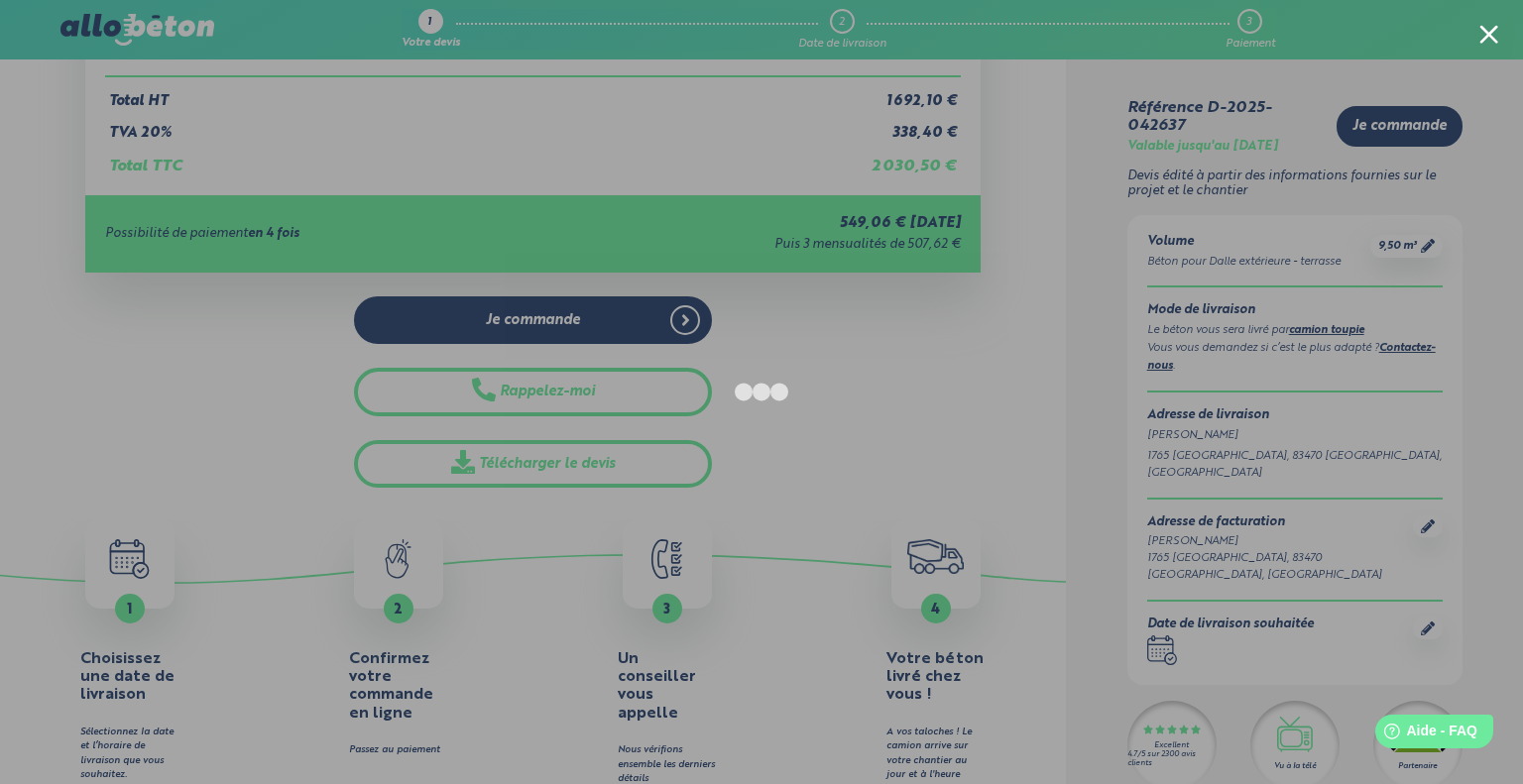 click at bounding box center (1488, 34) 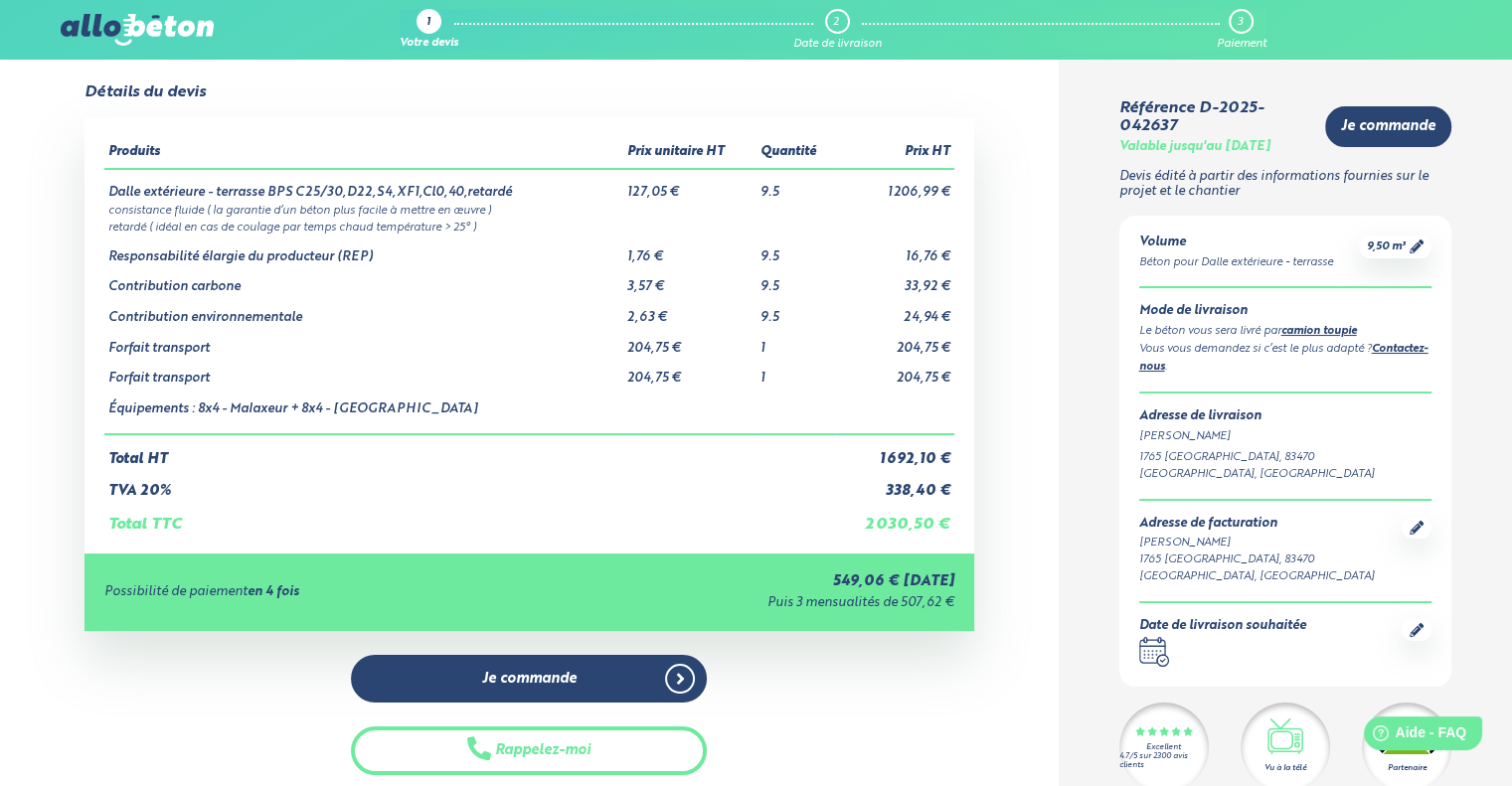 scroll, scrollTop: 397, scrollLeft: 0, axis: vertical 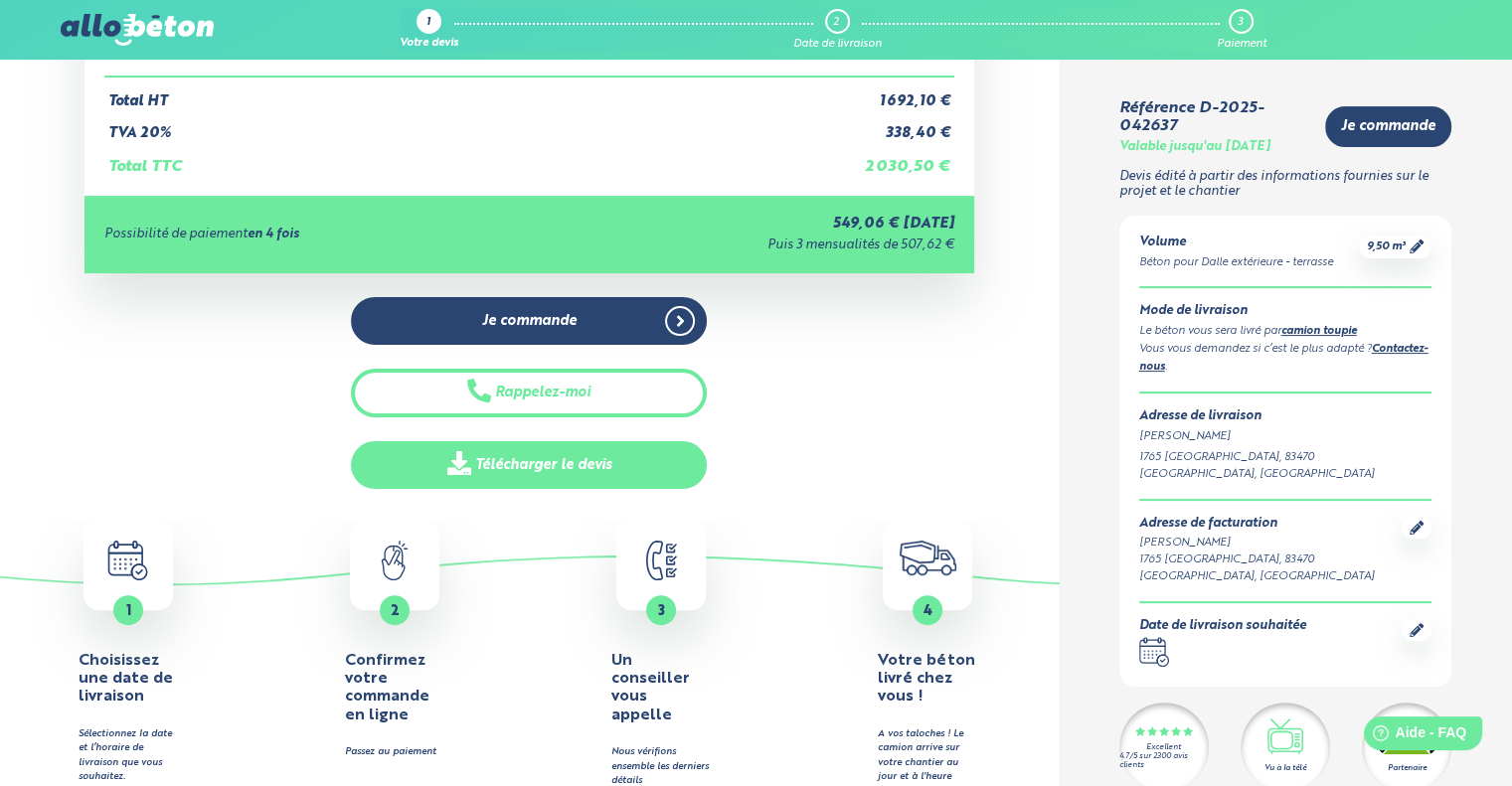 click on "Télécharger le devis" at bounding box center [529, 465] 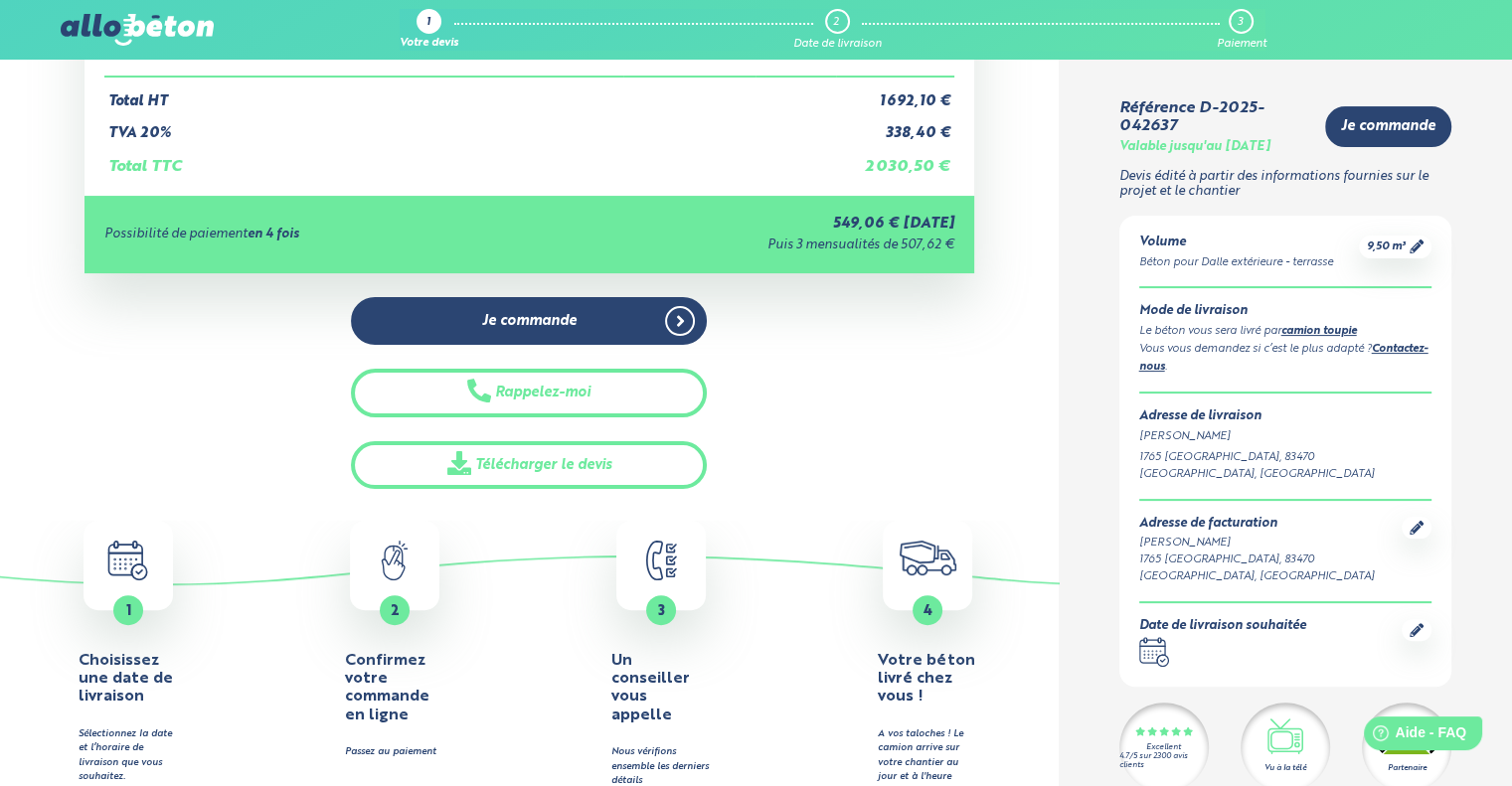 click on "Détails du devis
Produits
Prix unitaire HT
Quantité
Prix HT
Dalle extérieure - terrasse BPS C25/30,D22,S4,XF1,Cl0,40,retardé
127,05 €
9.5
1 206,99 €
consistance fluide ( la garantie d’un béton plus facile à mettre en œuvre )
retardé ( idéal en cas de coulage par temps chaud température > 25° ) 1,76 € 9.5 1" at bounding box center (529, 107) 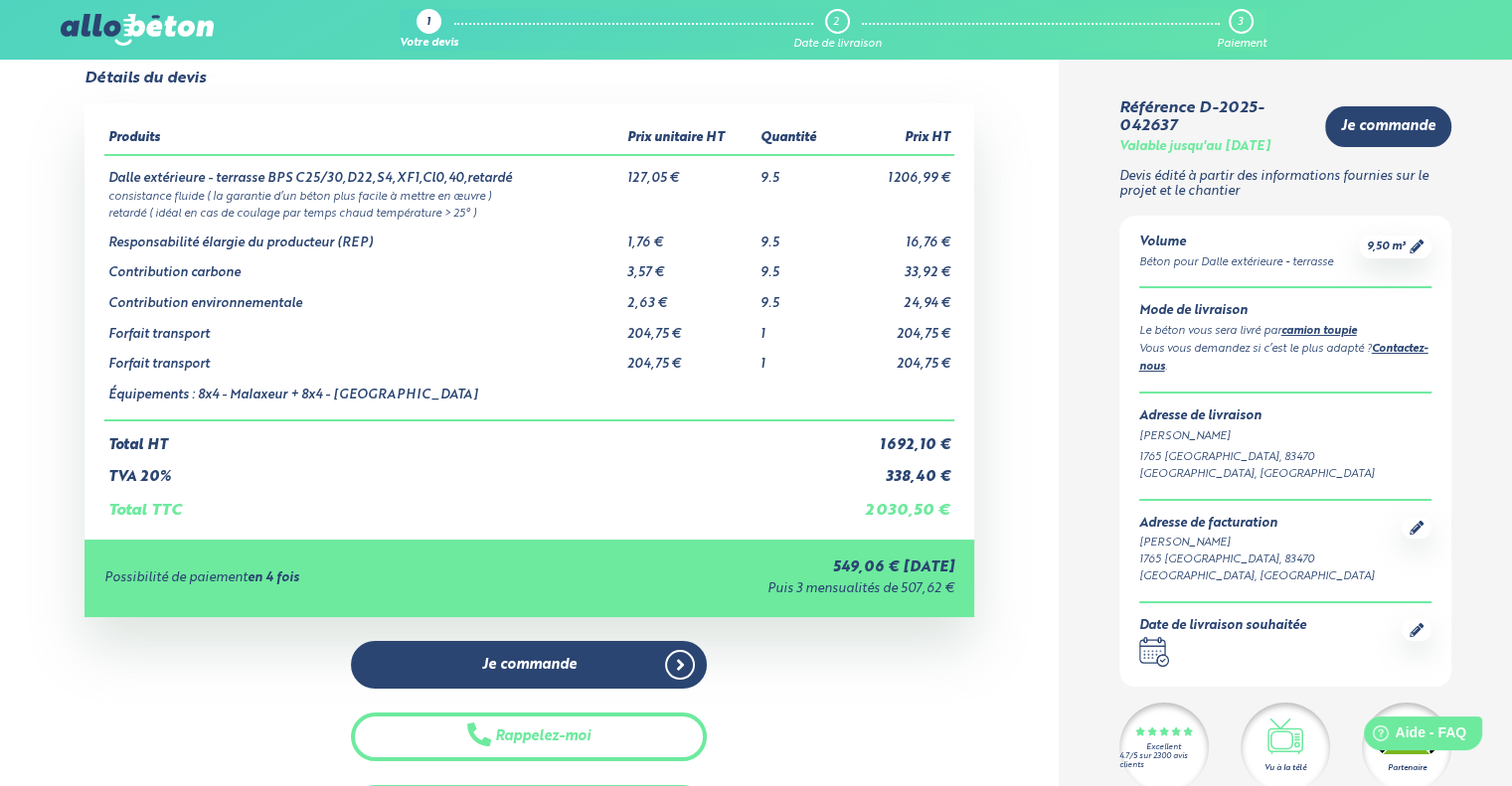 scroll, scrollTop: 0, scrollLeft: 0, axis: both 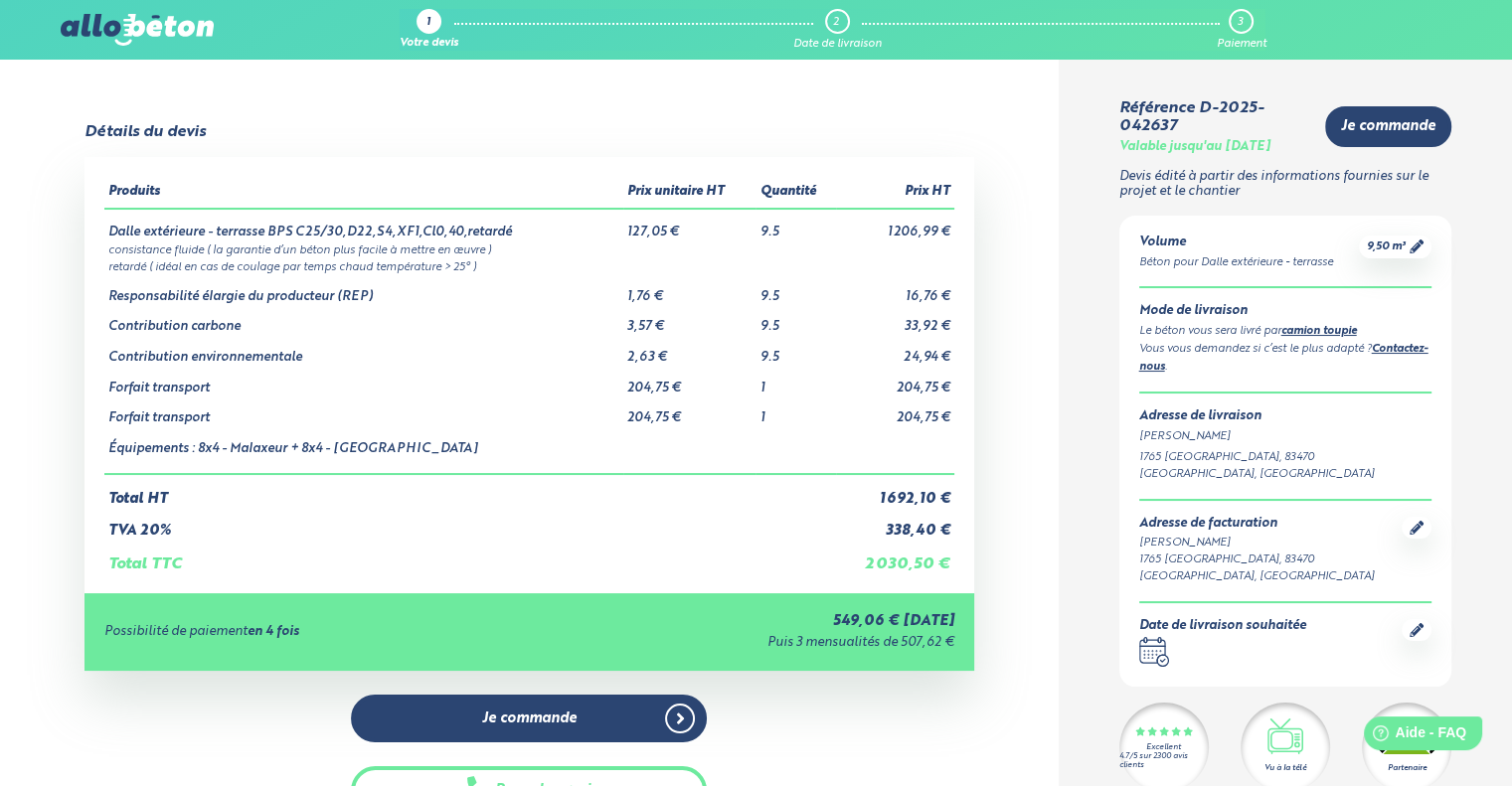 click at bounding box center [137, 30] 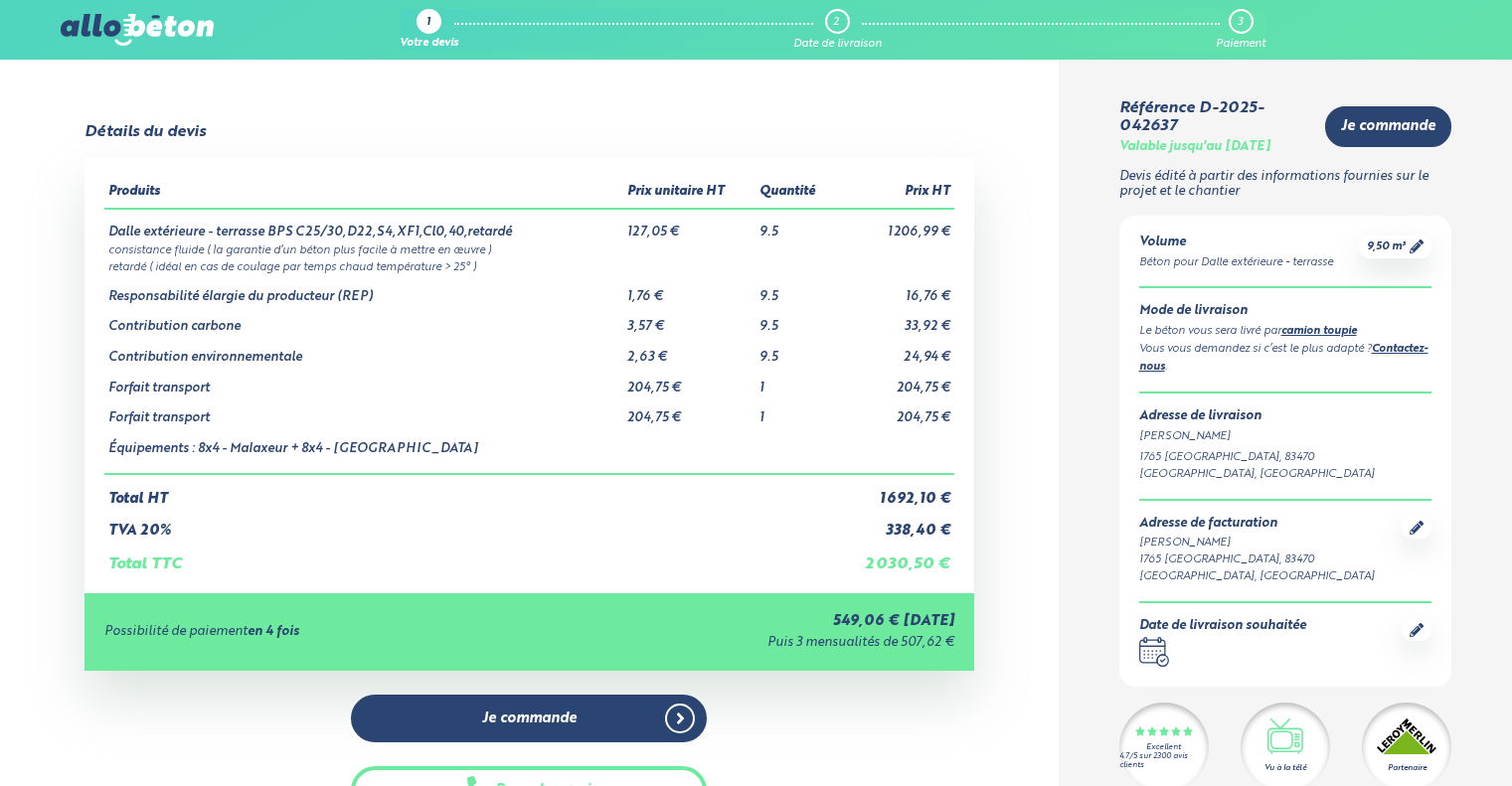 scroll, scrollTop: 0, scrollLeft: 0, axis: both 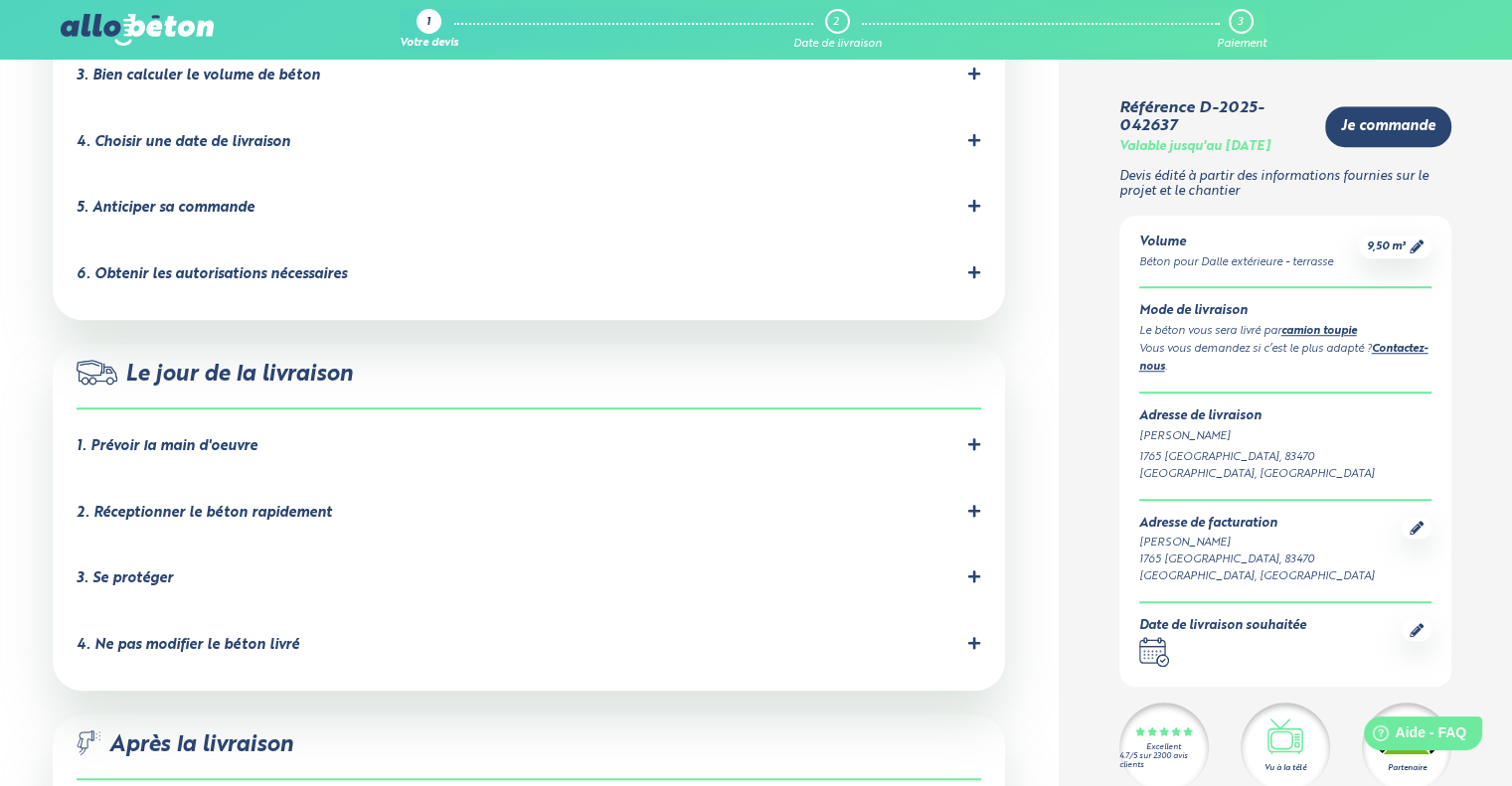 click on "1. Prévoir la main d'oeuvre" at bounding box center (167, 446) 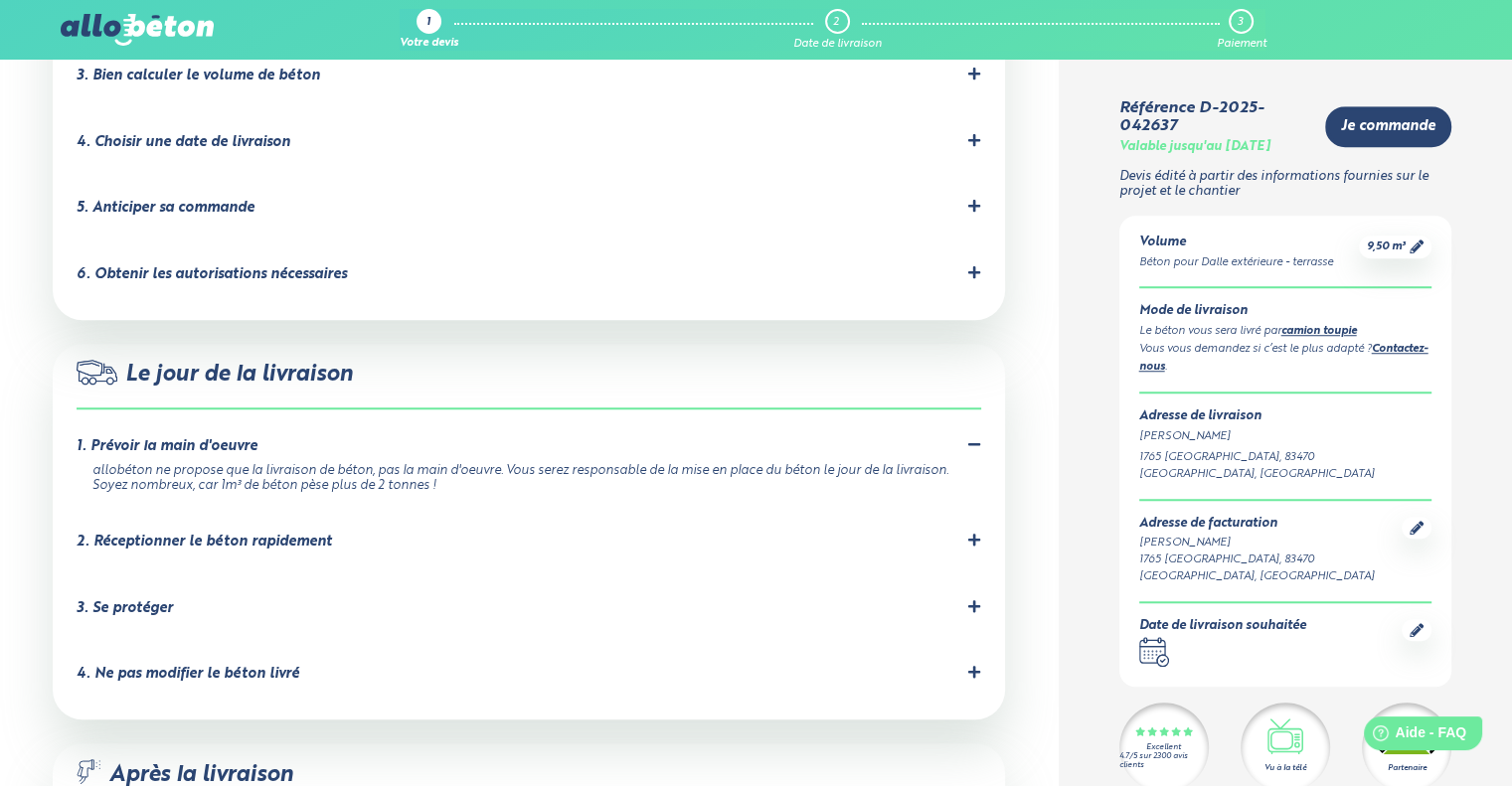 scroll, scrollTop: 1590, scrollLeft: 0, axis: vertical 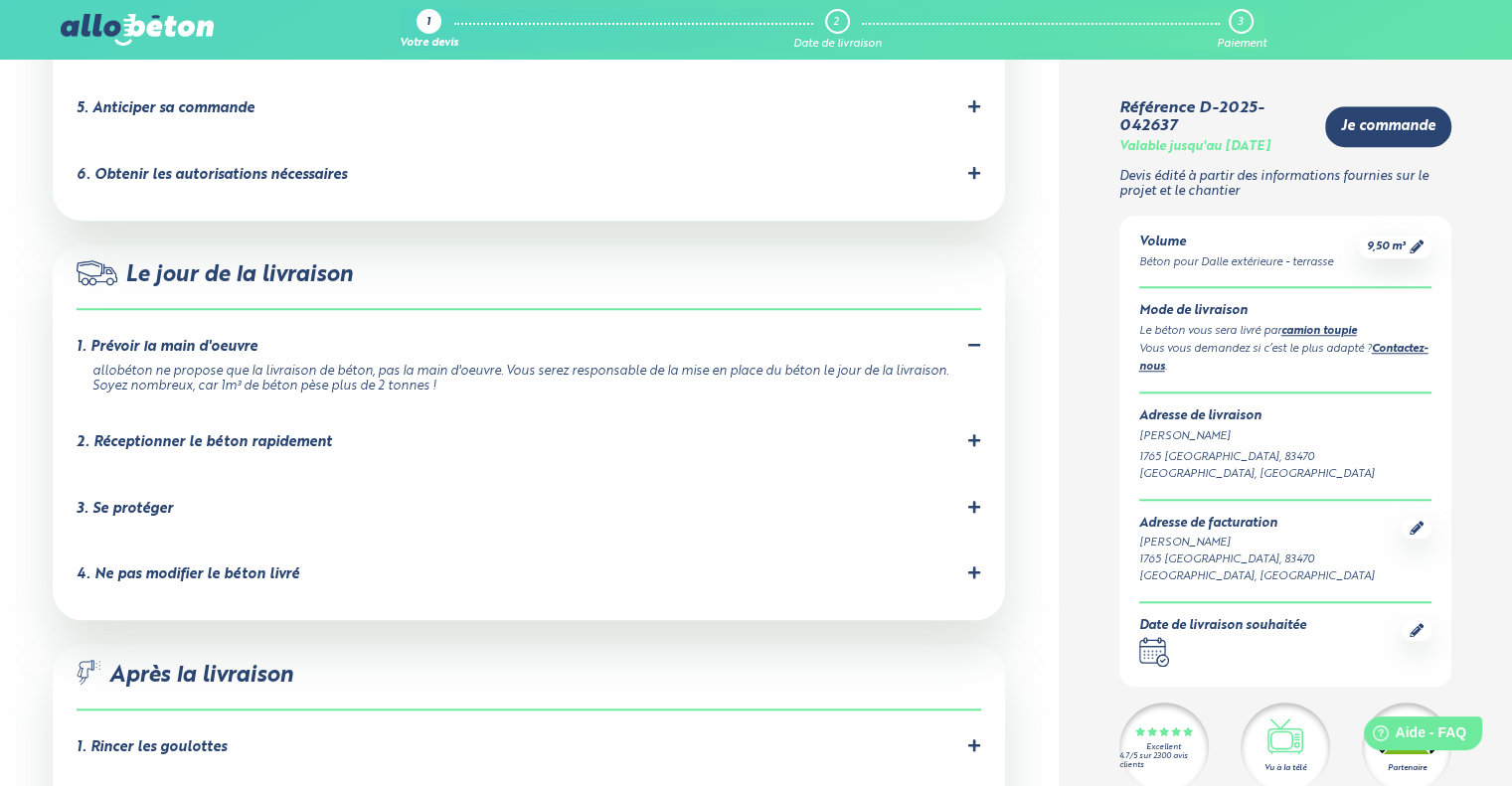 click on "2. Réceptionner le béton rapidement" at bounding box center (204, 442) 